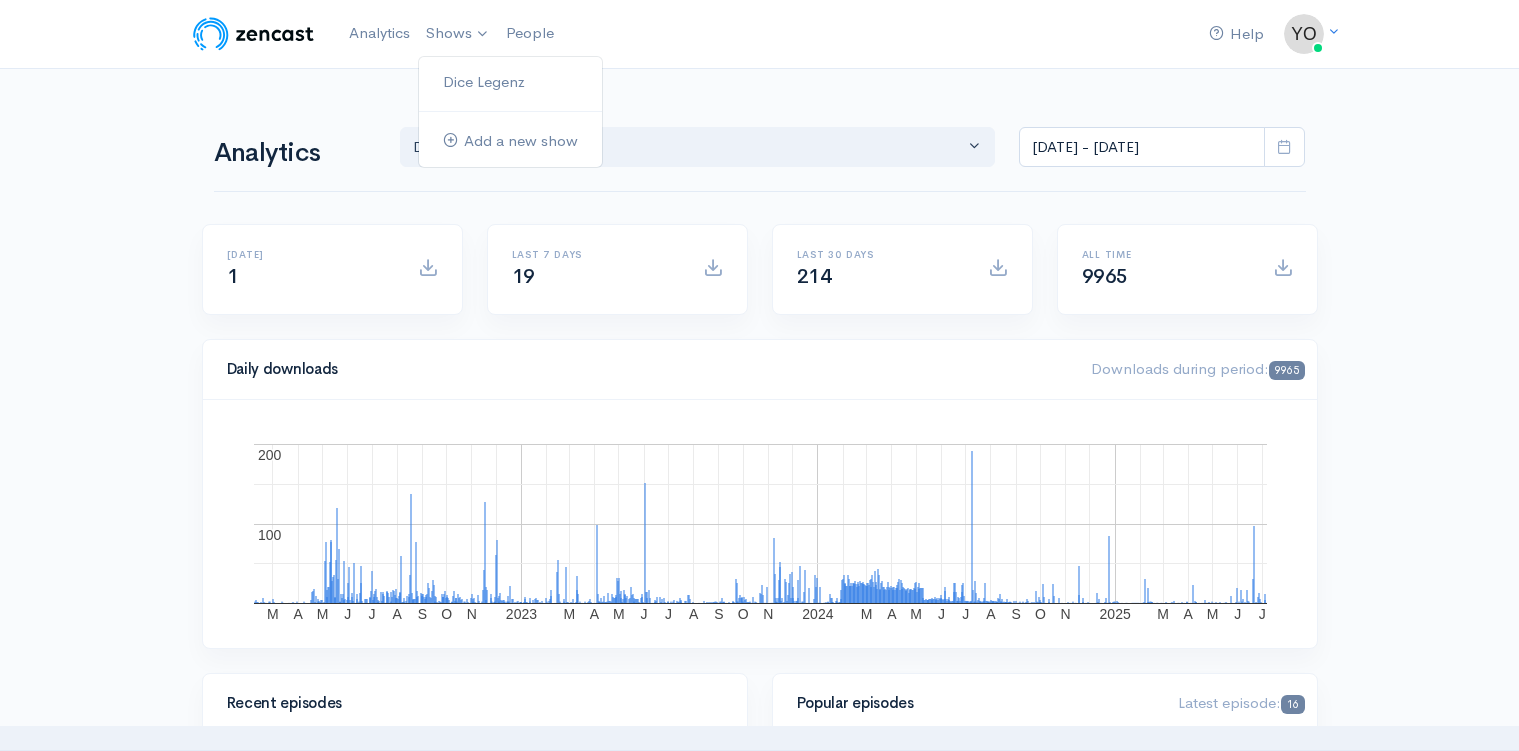 scroll, scrollTop: 0, scrollLeft: 0, axis: both 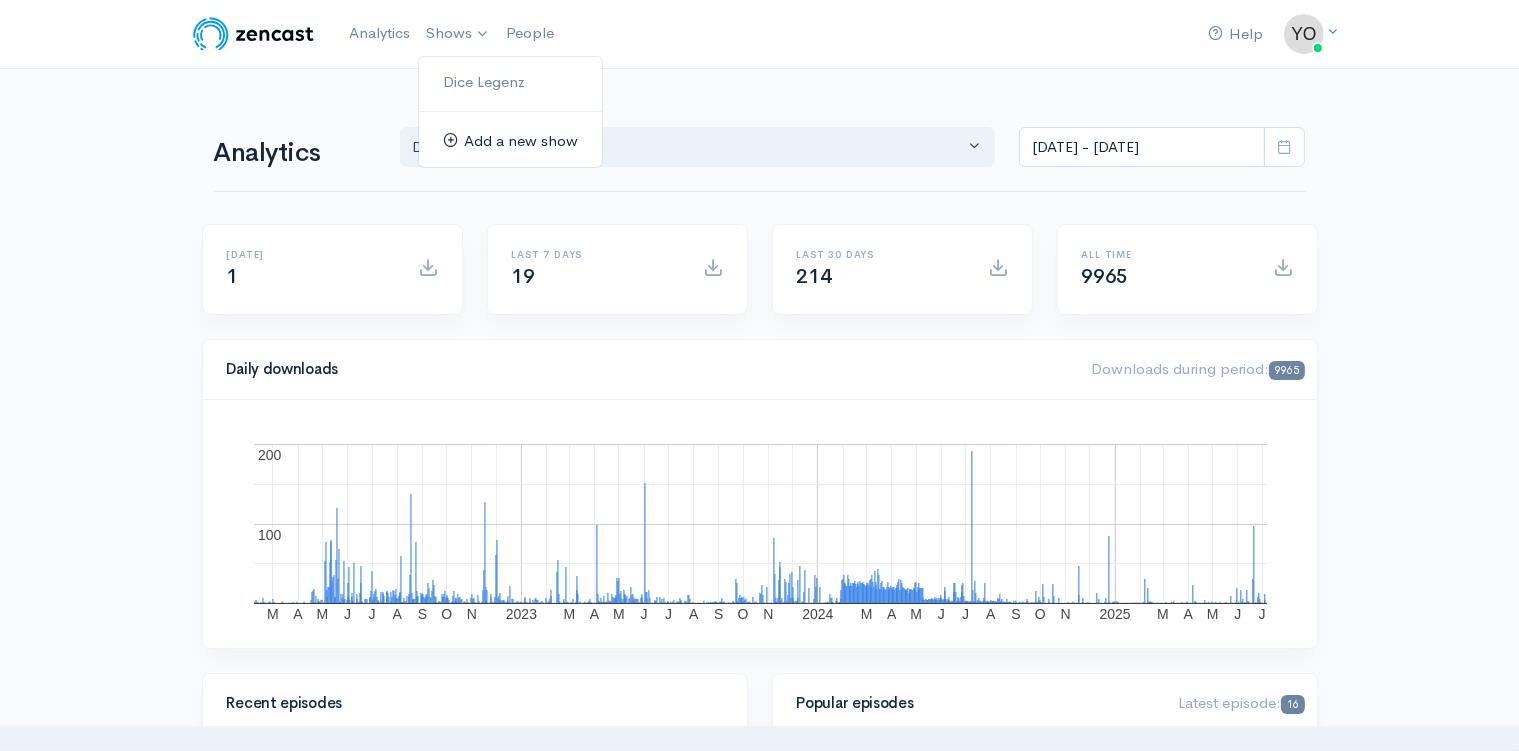 click on "Add a new show" at bounding box center [510, 141] 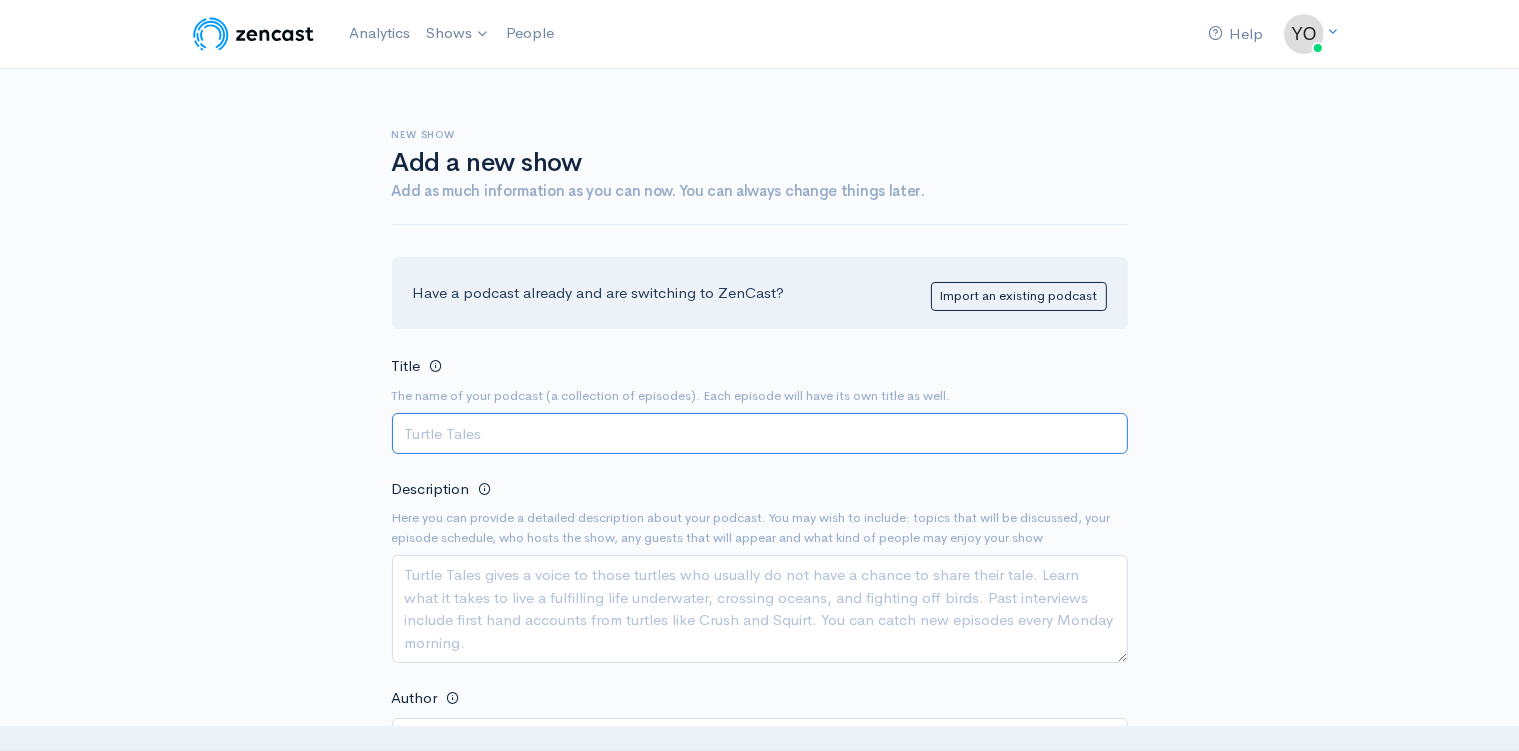 click on "Title" at bounding box center [760, 433] 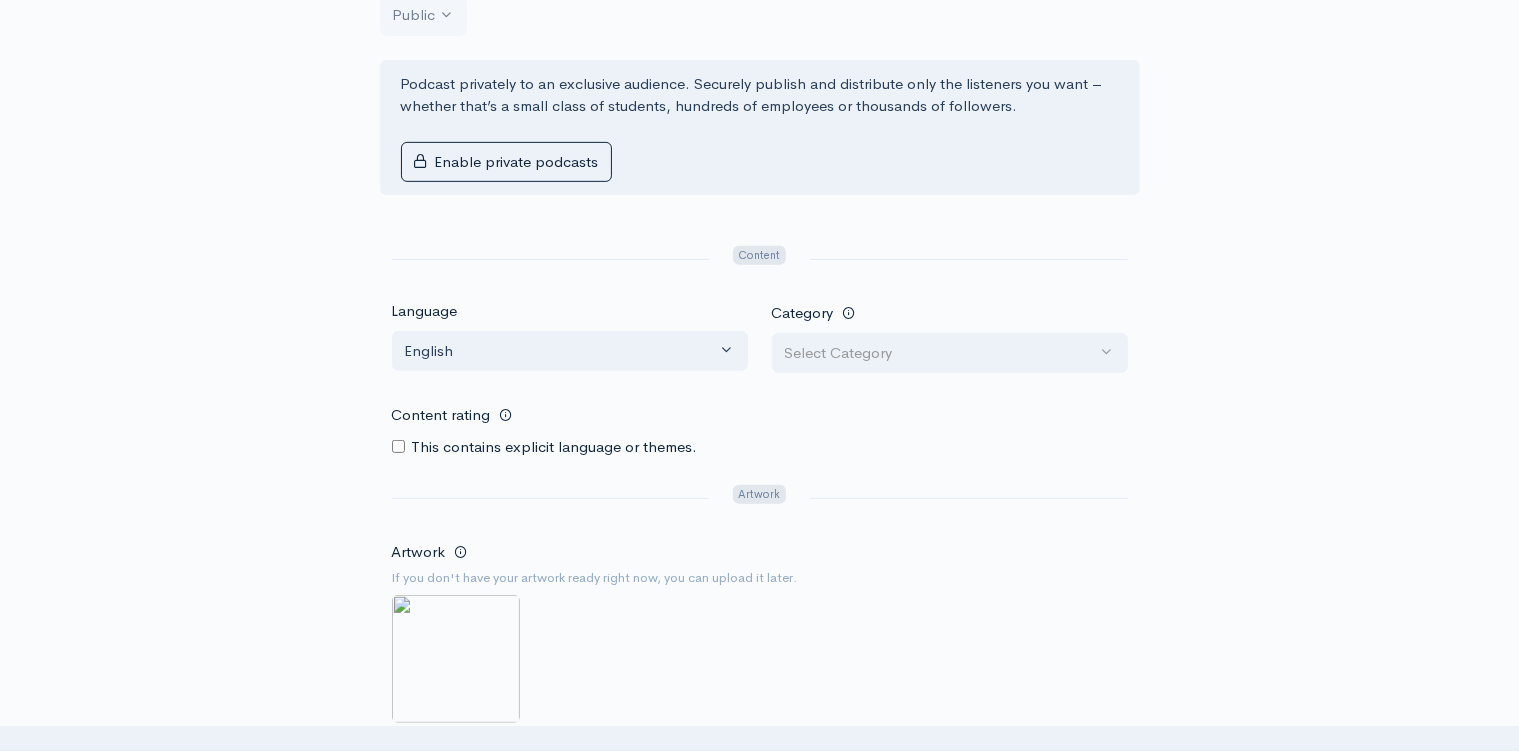 scroll, scrollTop: 950, scrollLeft: 0, axis: vertical 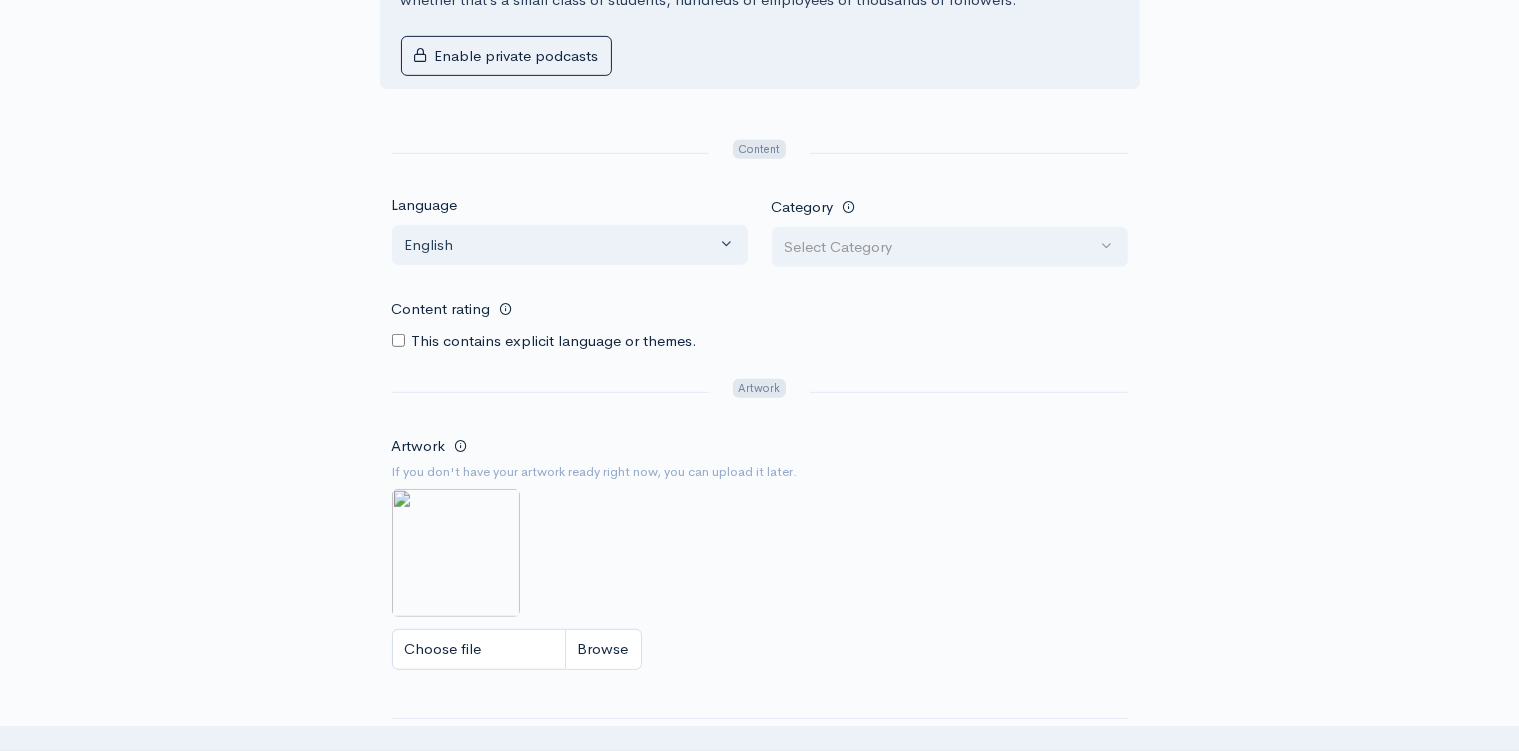 type on "The Bards of Aratai" 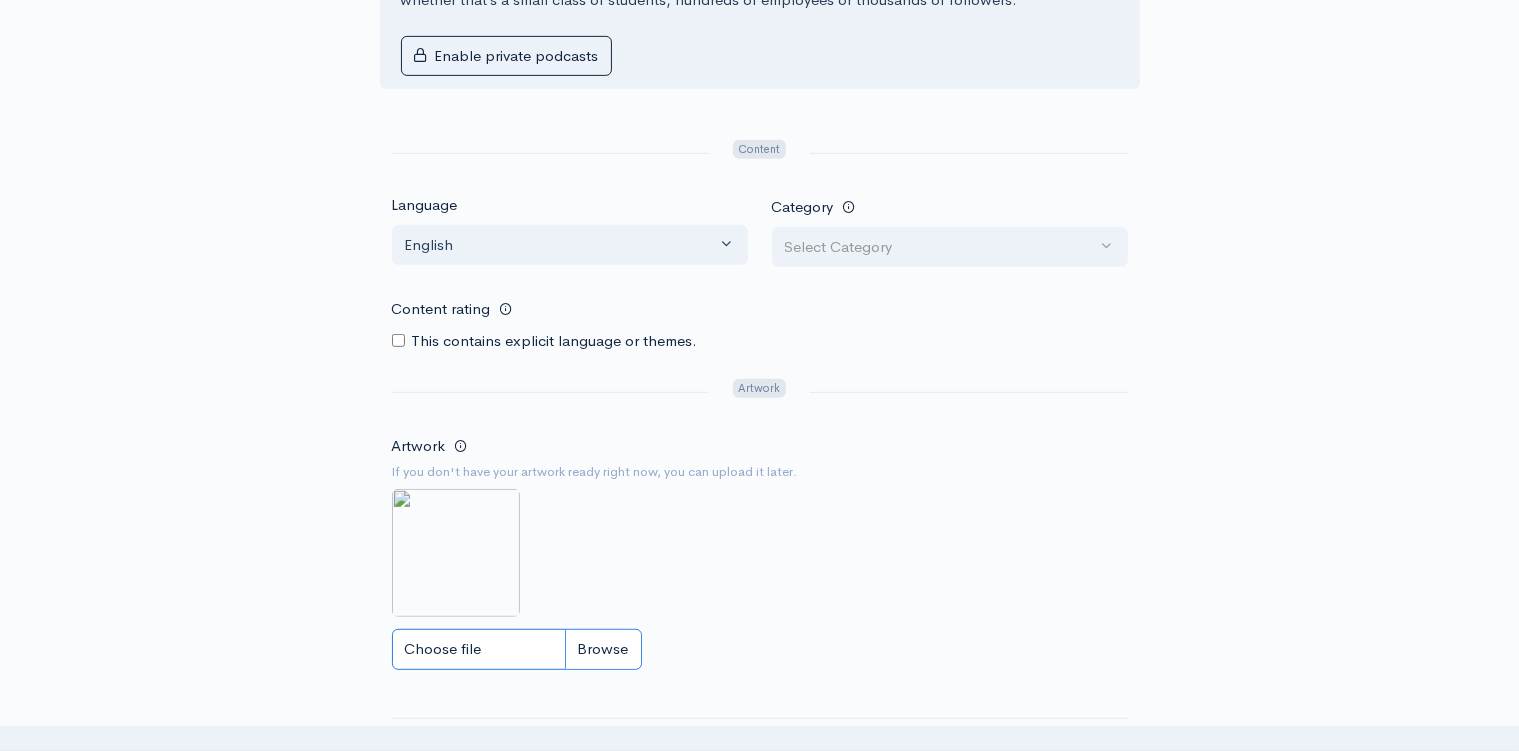 click on "Choose file" at bounding box center (517, 649) 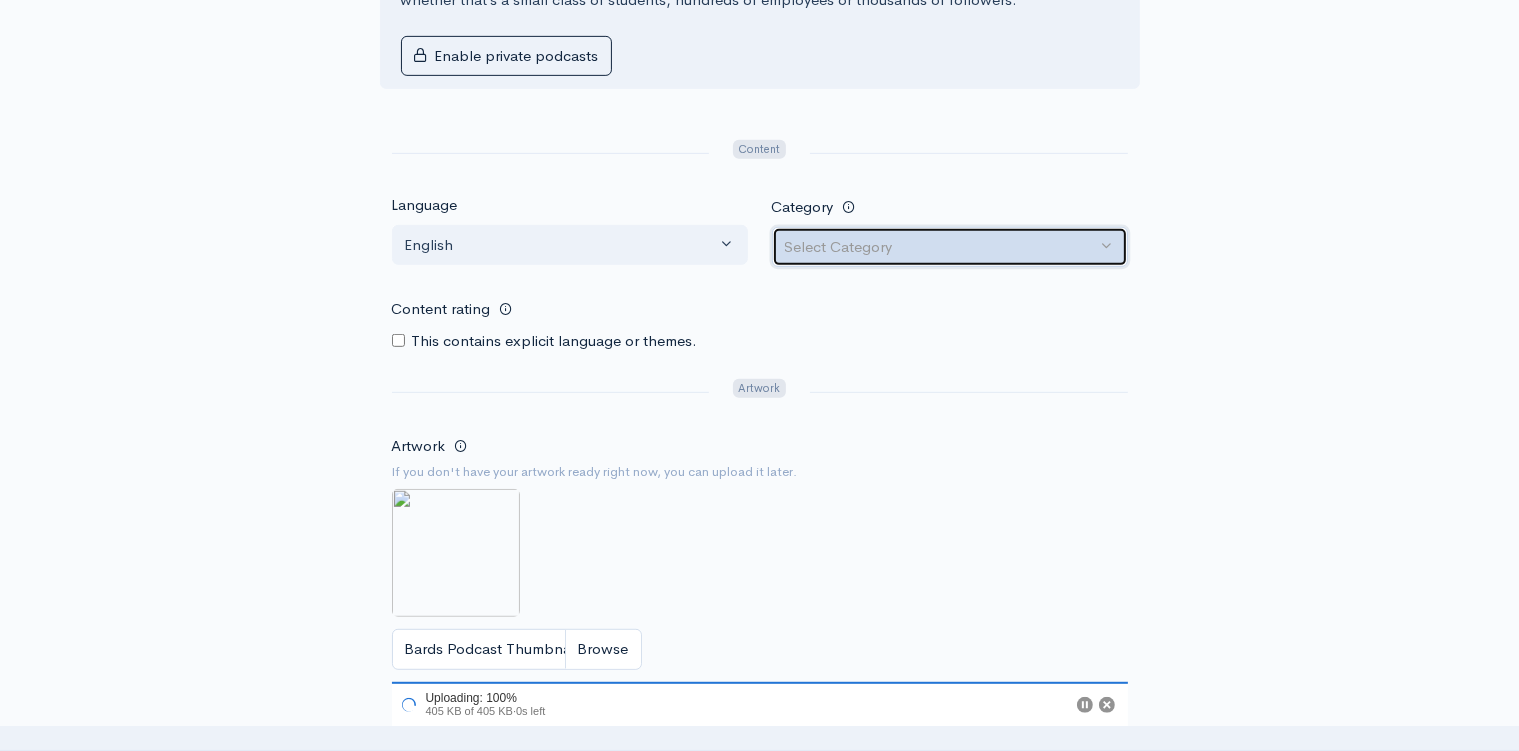 click on "Select Category" at bounding box center [941, 247] 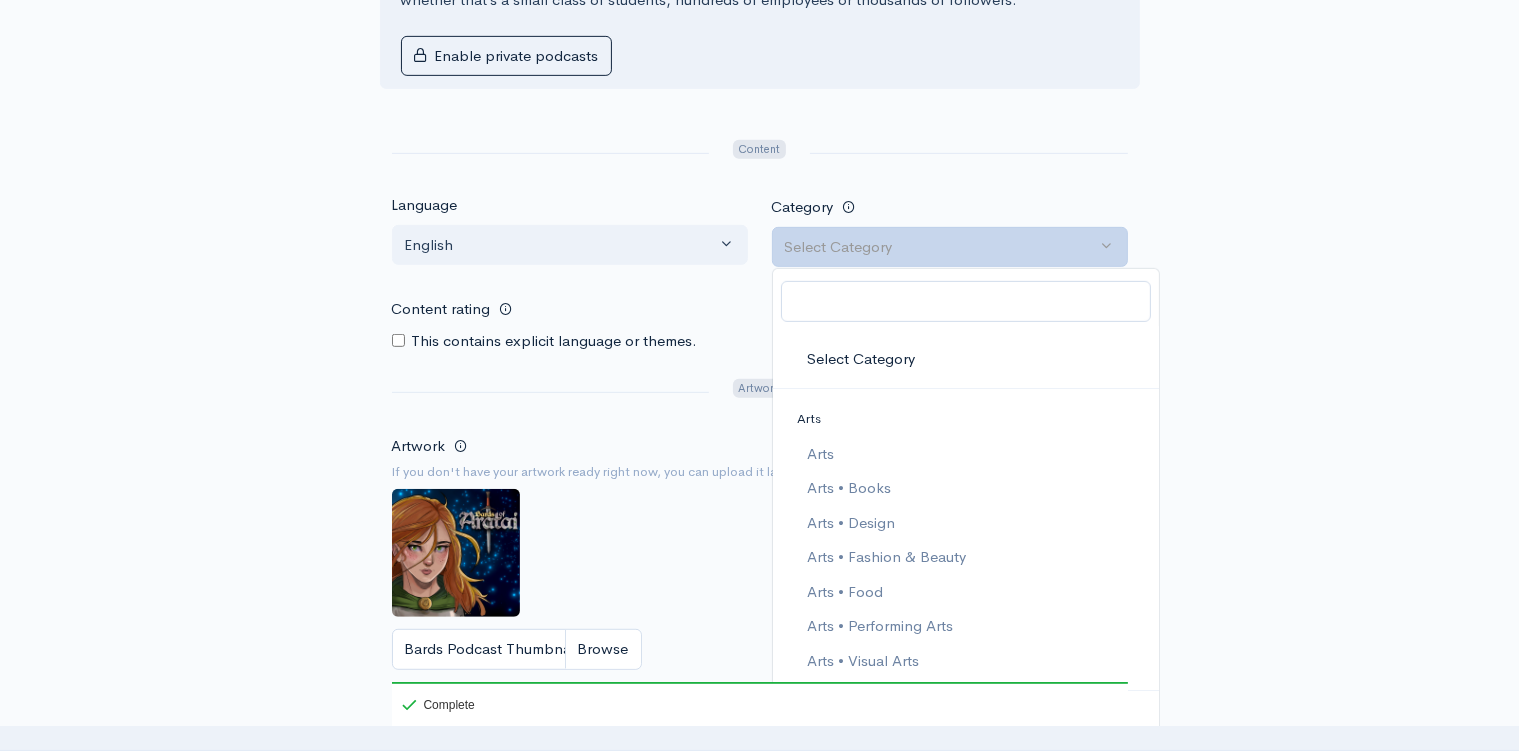 click on "New show
Add a new show
Add as much information as you can now. You can always change things later.
Have a podcast already and are switching to ZenCast?  Import an existing podcast     Title
The name of your podcast (a collection of episodes). Each episode will have its own title as well.
The Bards of Aratai   Description
Here you can provide a detailed description about your podcast. You may wish to include: topics that will be
discussed, your episode schedule, who hosts the show, any guests that will appear and what kind of people may
enjoy your show
Author         Audience     Public Private Mixed Public
Podcast privately to an exclusive audience. Securely publish and distribute only the listeners you want – whether that’s a small class of students, hundreds of employees or thousands of followers.
Enable private podcasts   ×   Get private podcasts" at bounding box center (760, -8) 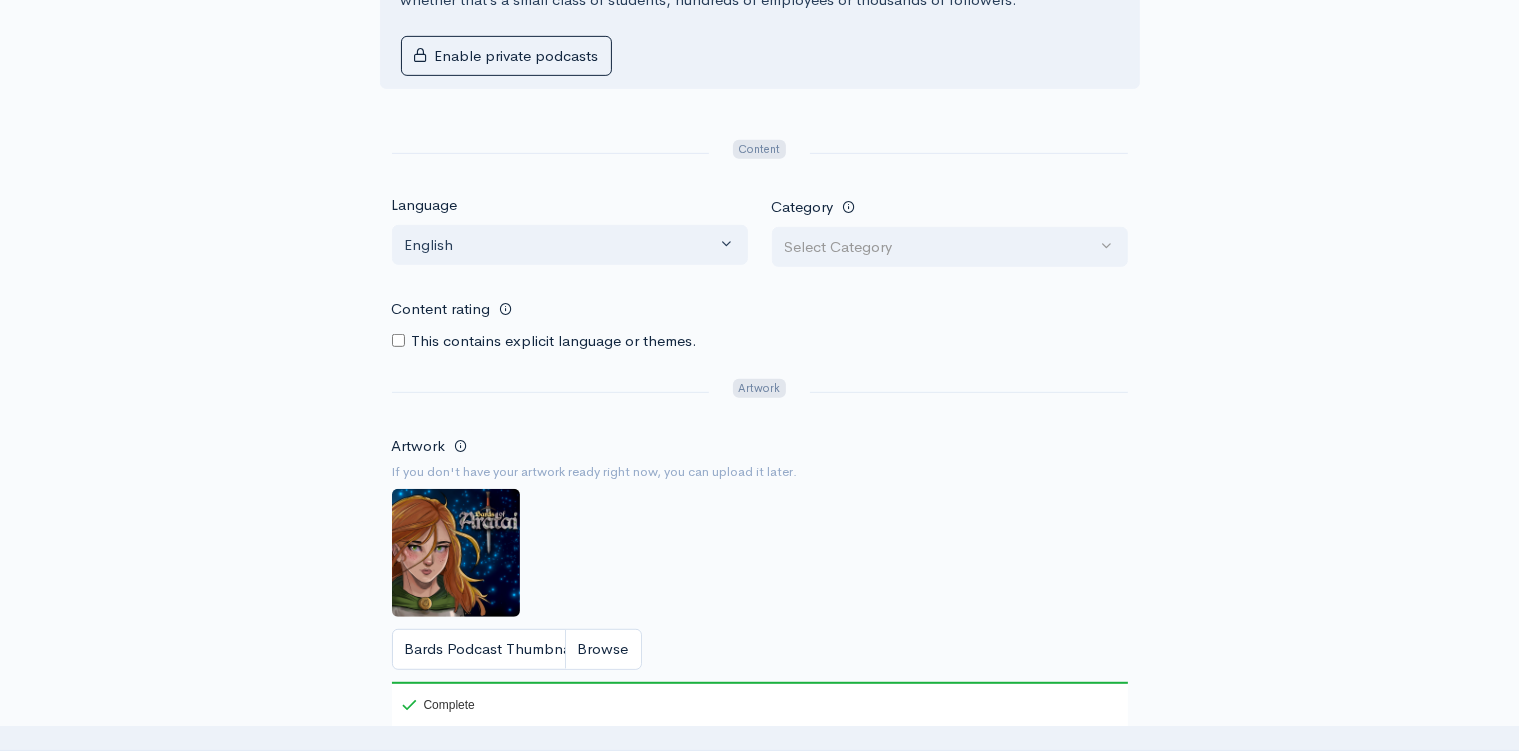 scroll, scrollTop: 844, scrollLeft: 0, axis: vertical 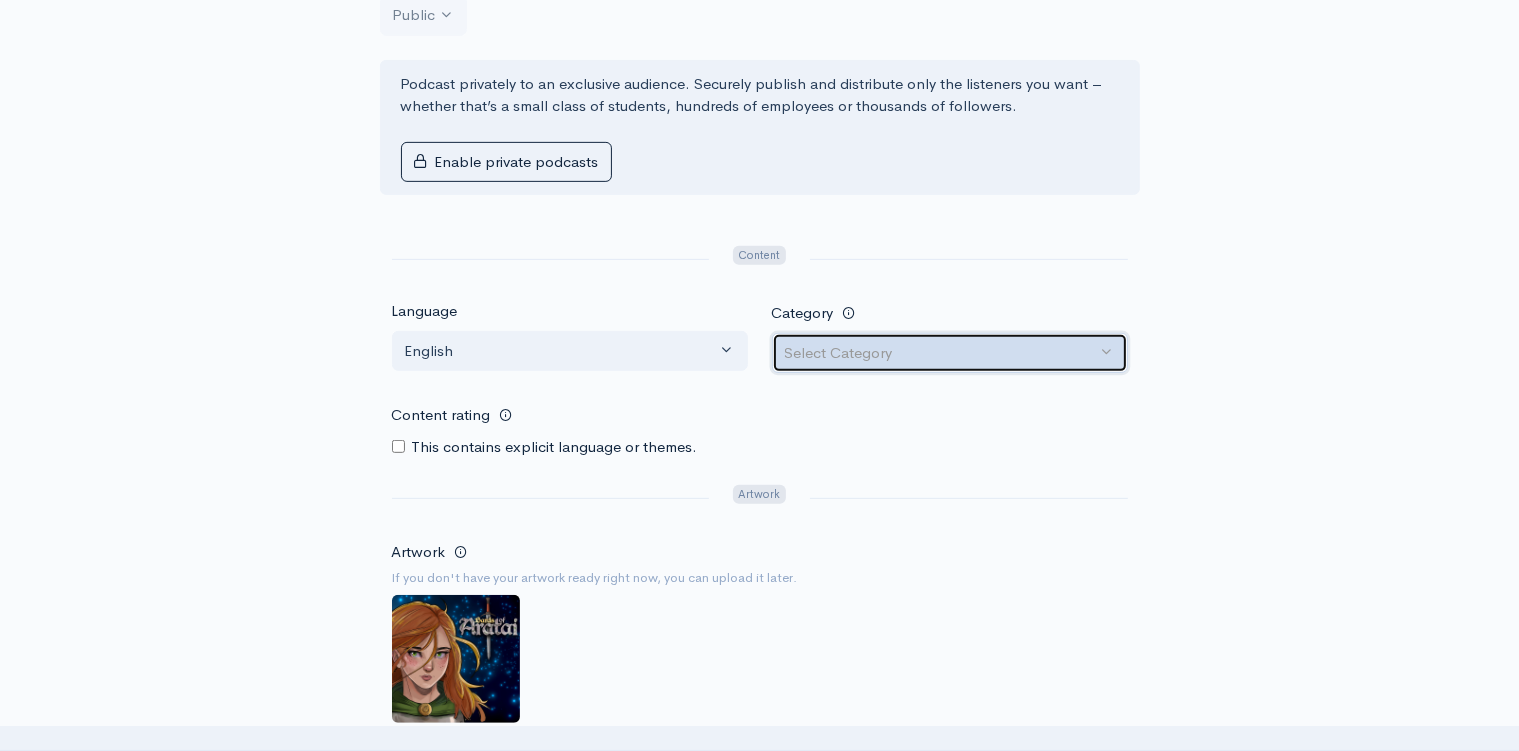 click on "Select Category" at bounding box center (950, 353) 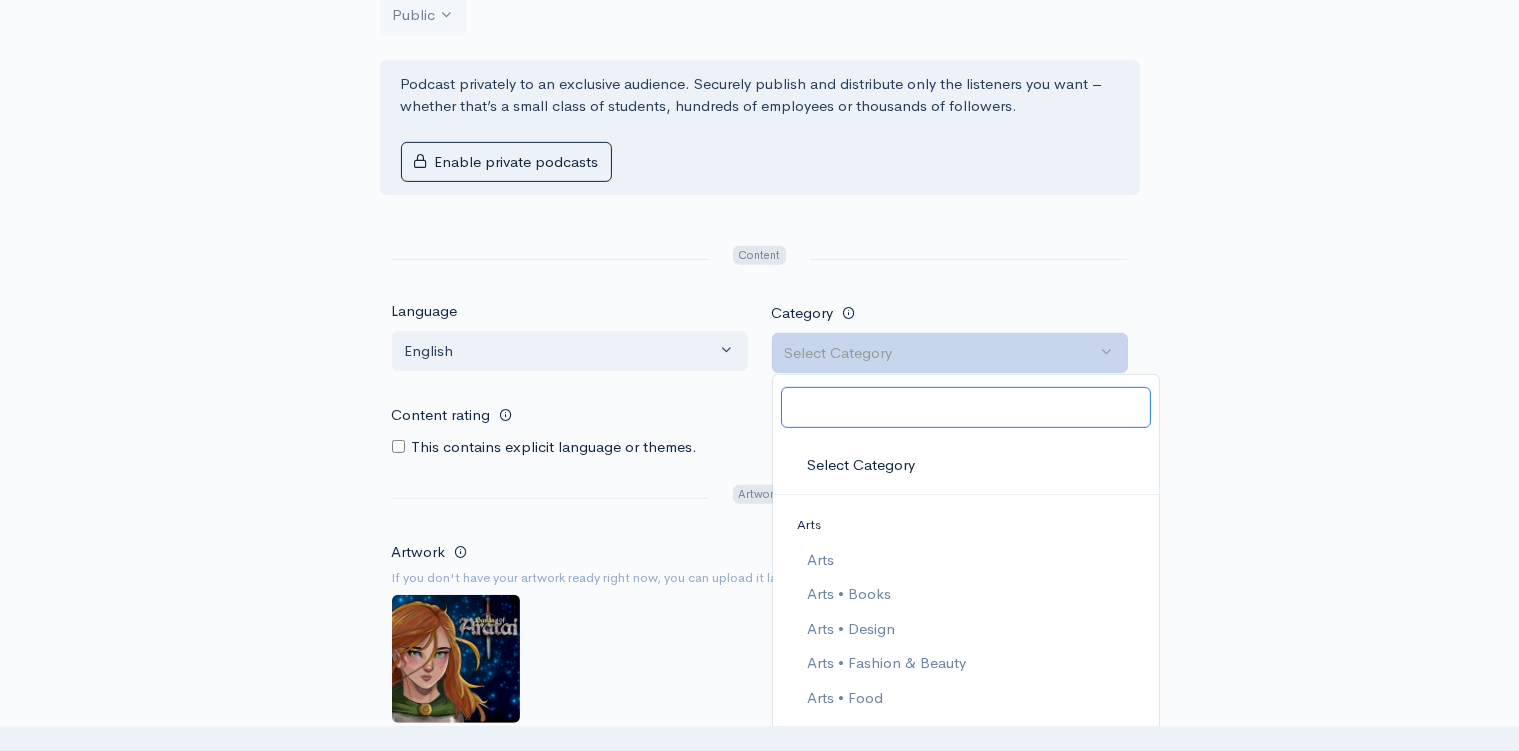 type on "l" 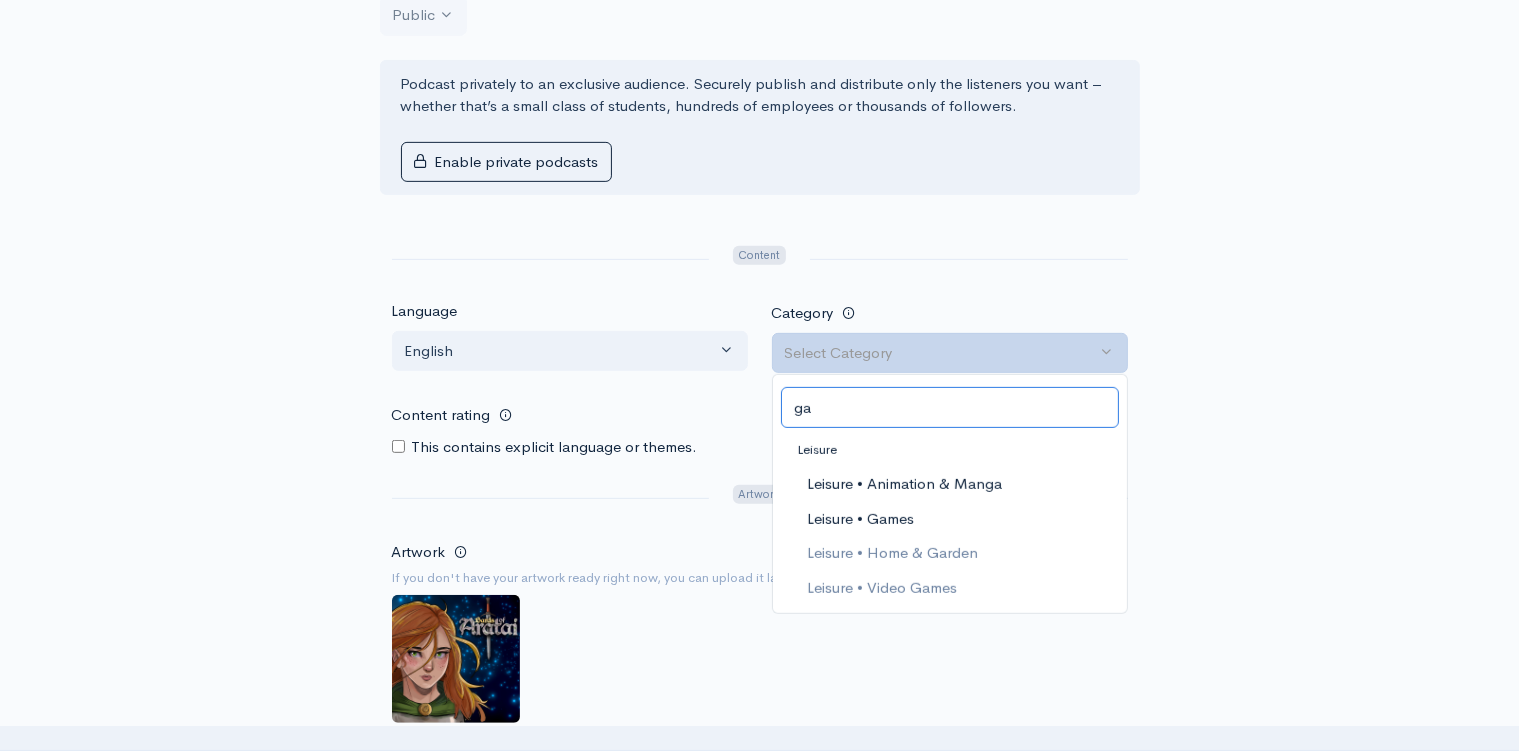 type on "ga" 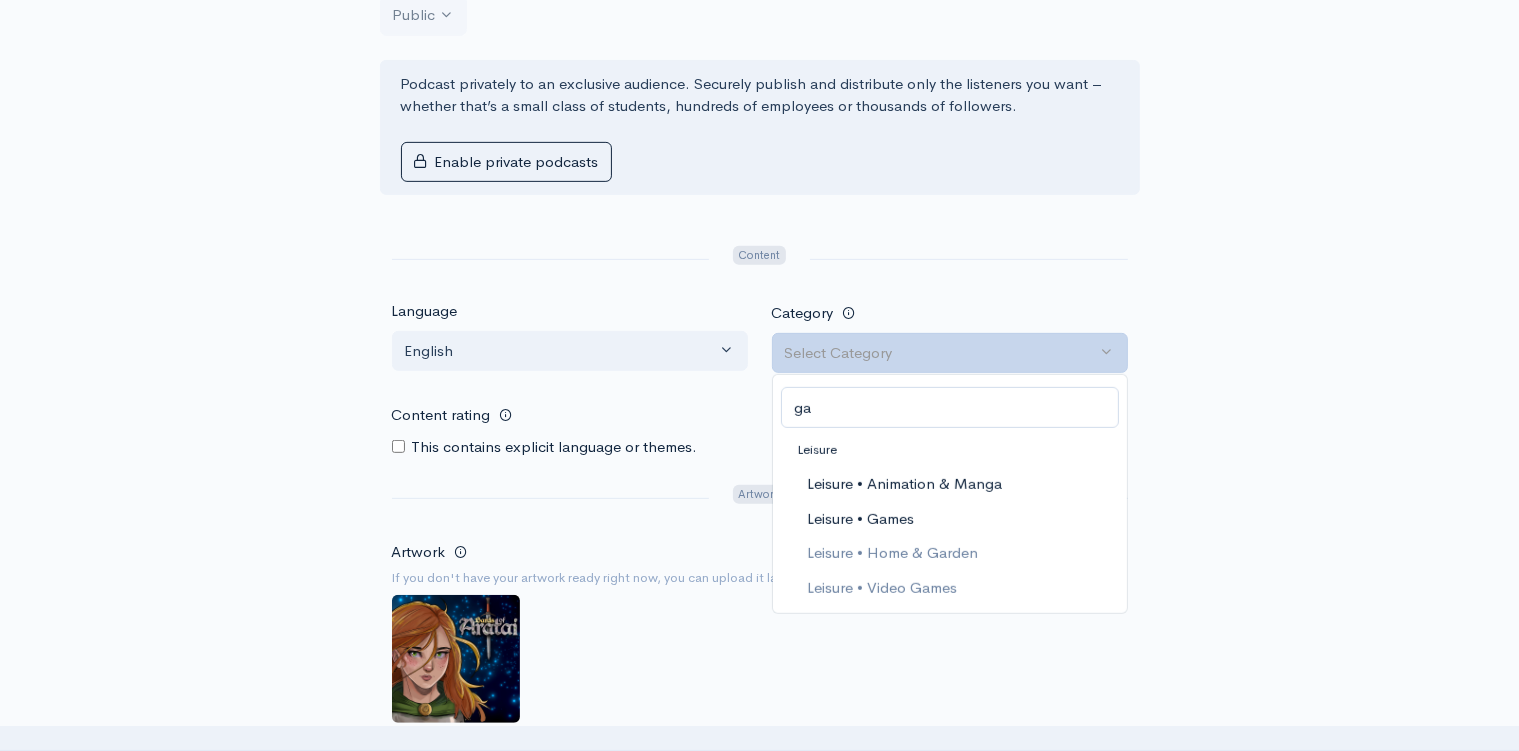 click on "Leisure • Games" at bounding box center [859, 518] 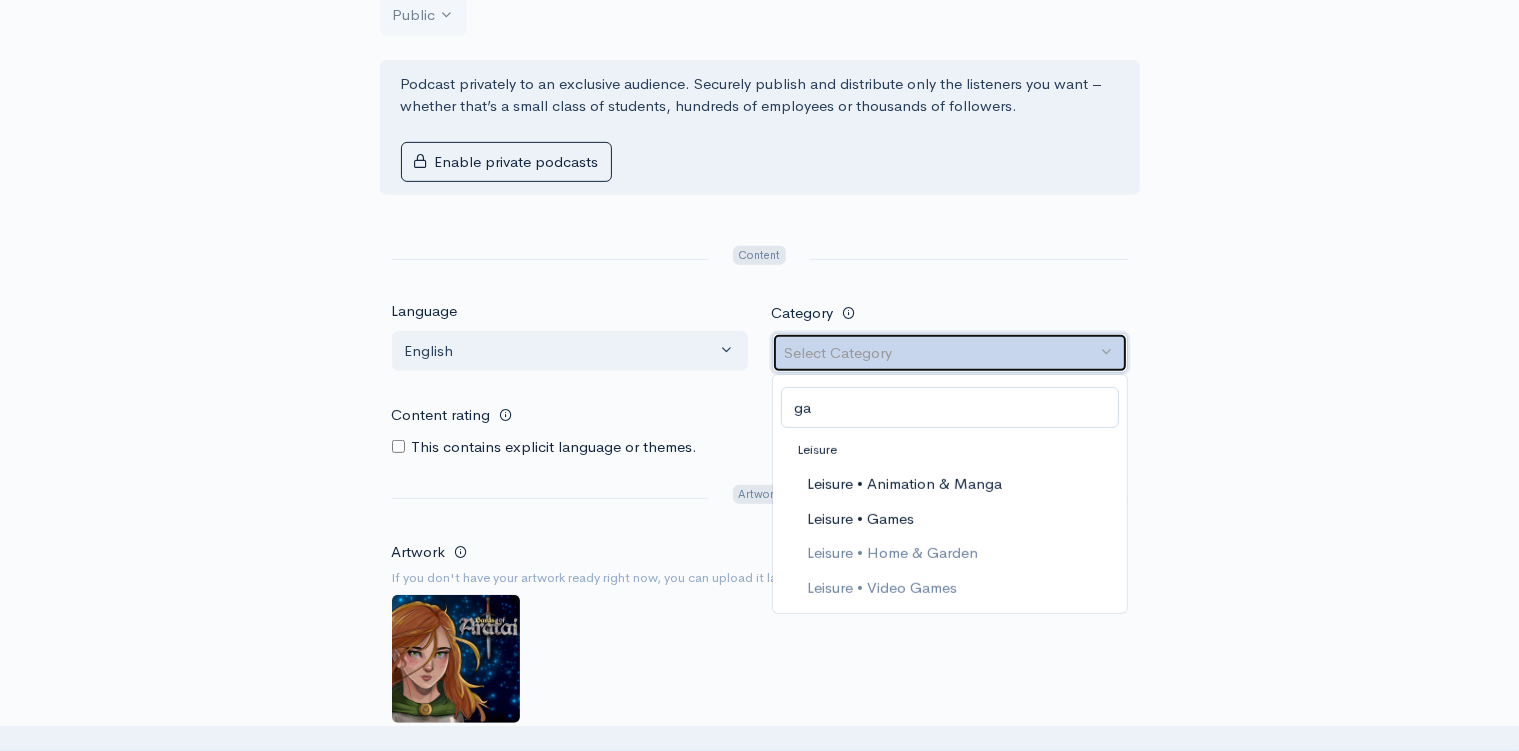 select on "Leisure > Games" 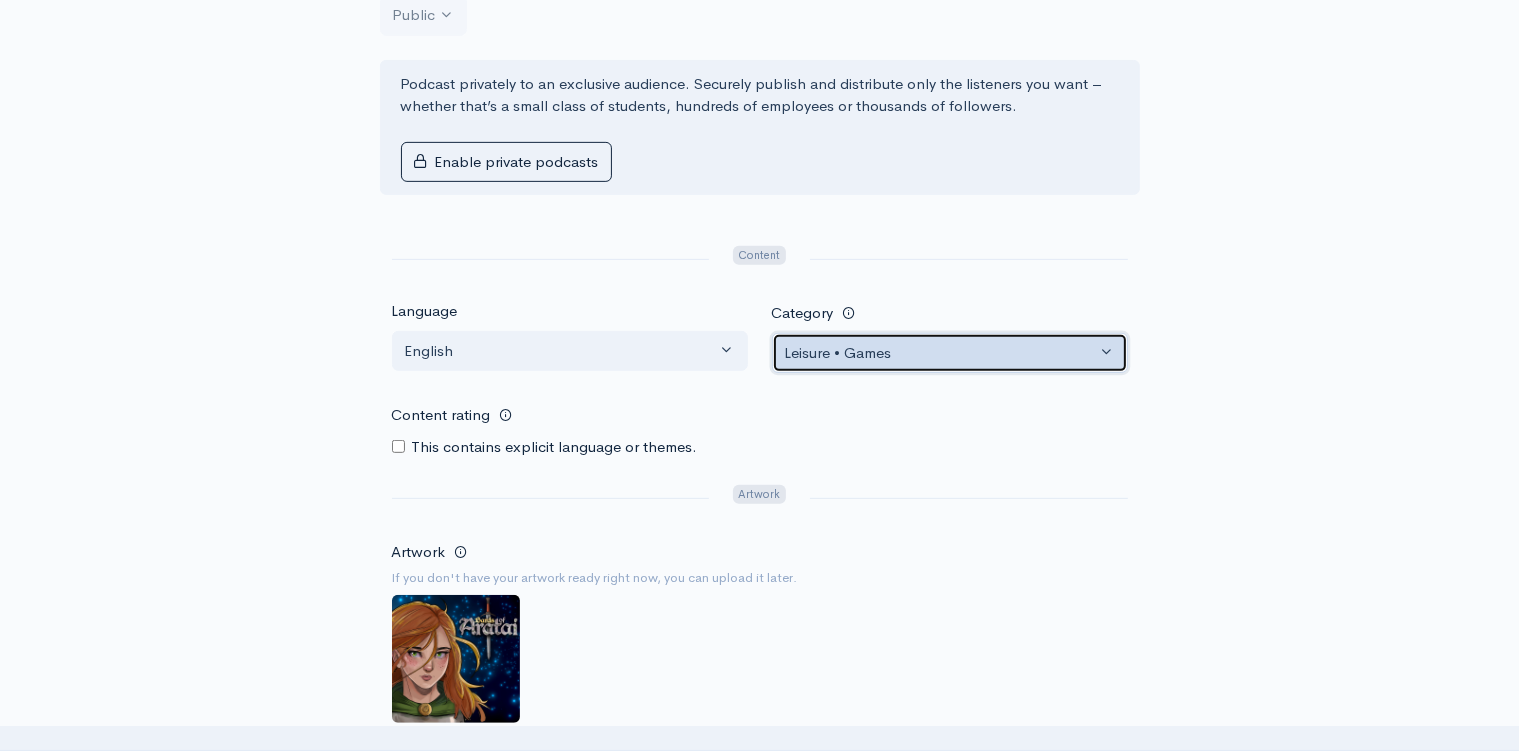 click on "Leisure • Games" at bounding box center [941, 353] 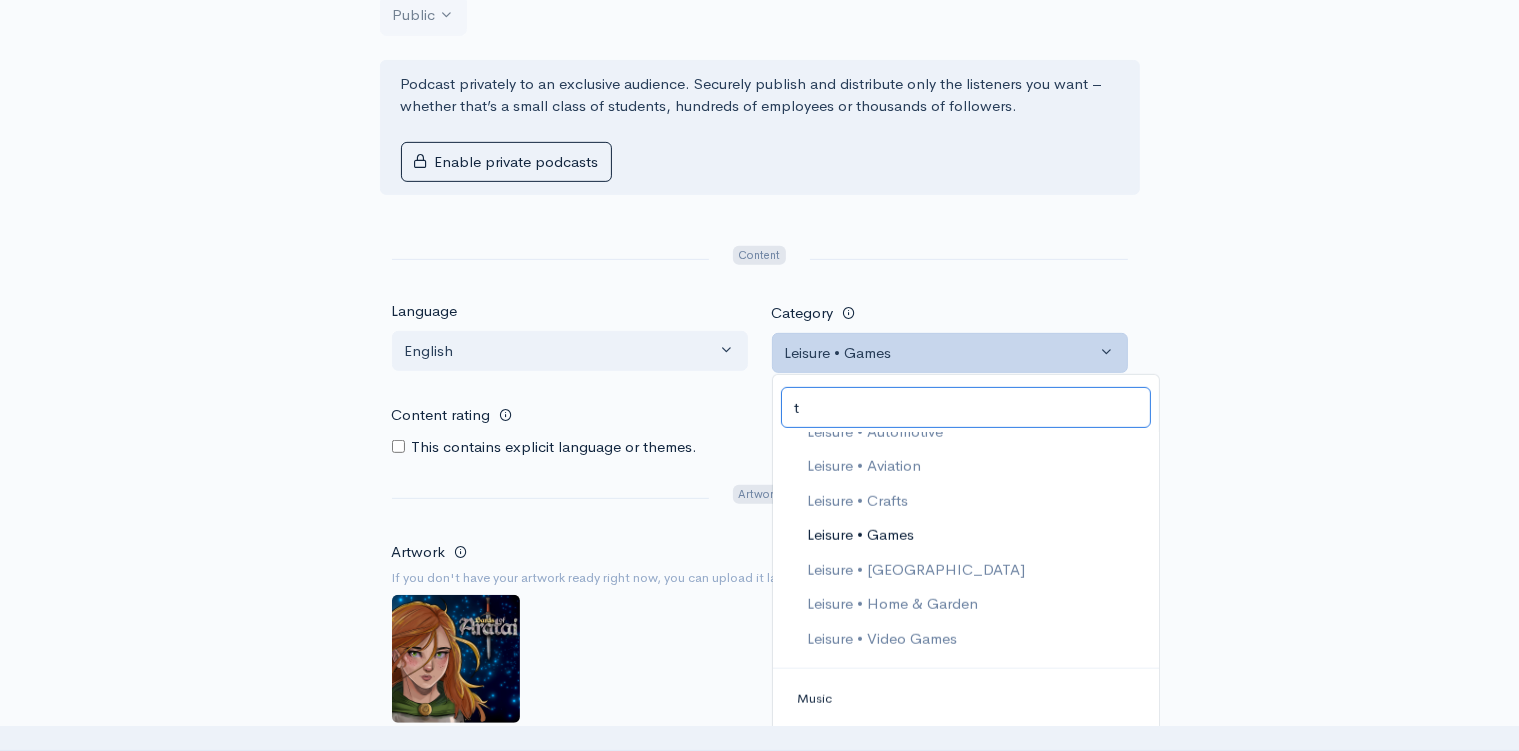 scroll, scrollTop: 0, scrollLeft: 0, axis: both 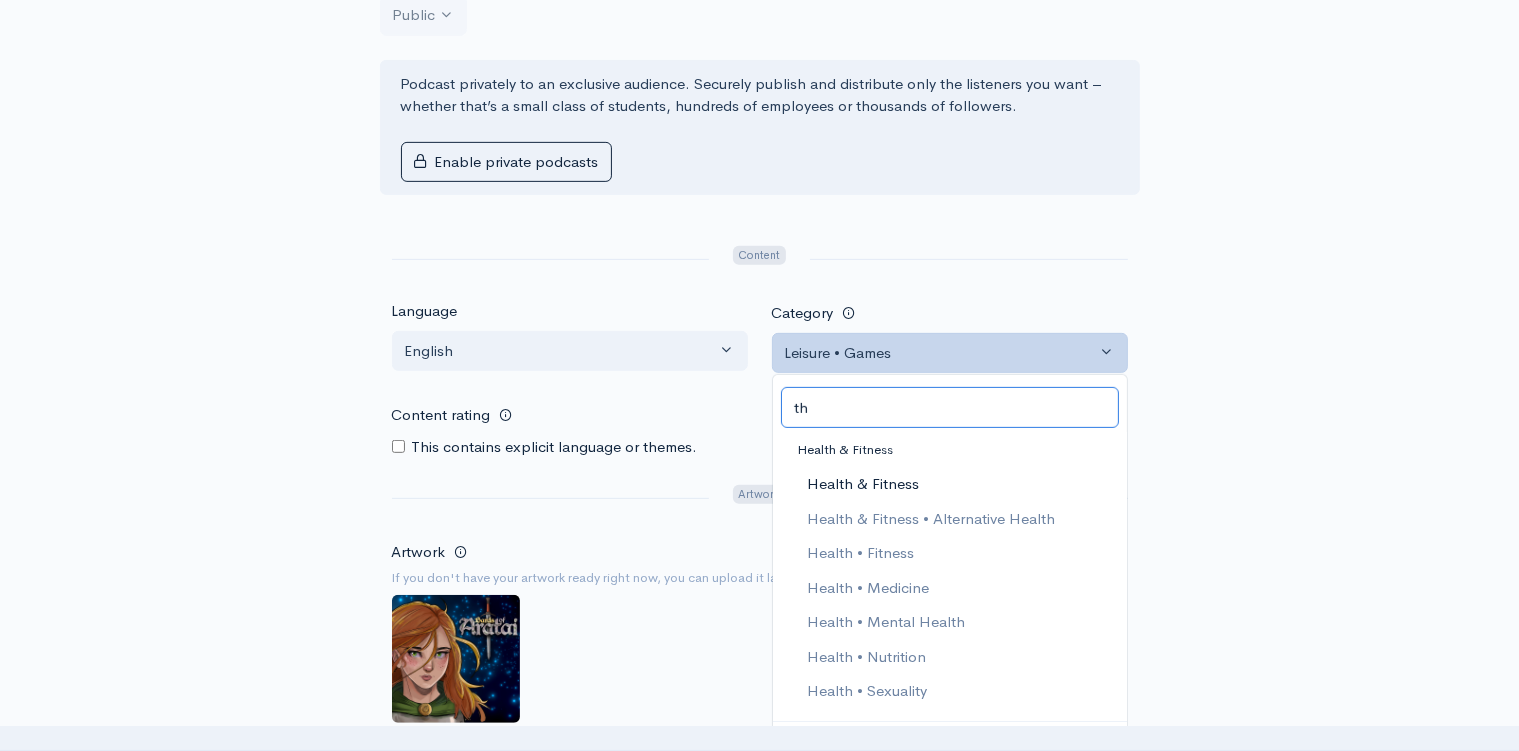type on "t" 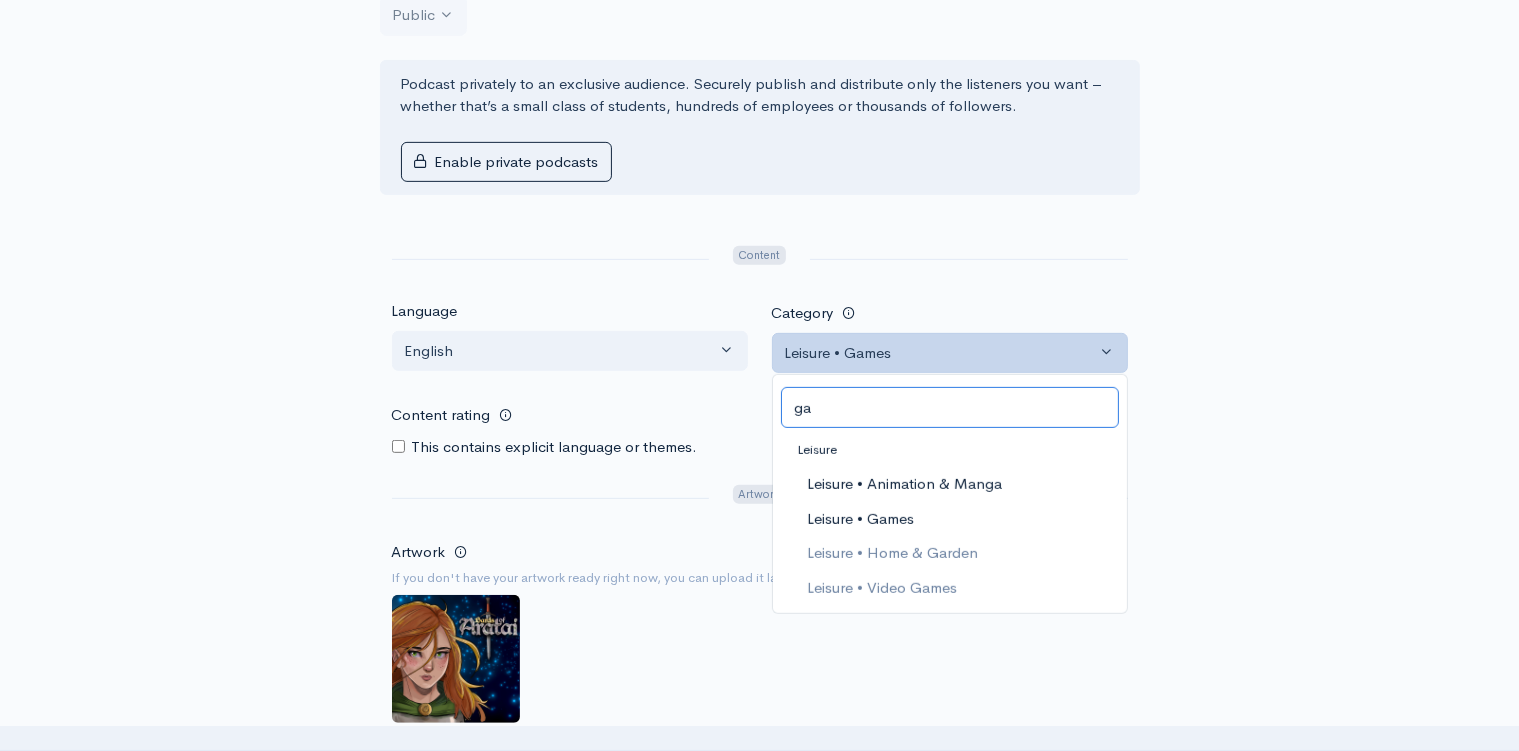 type on "ga" 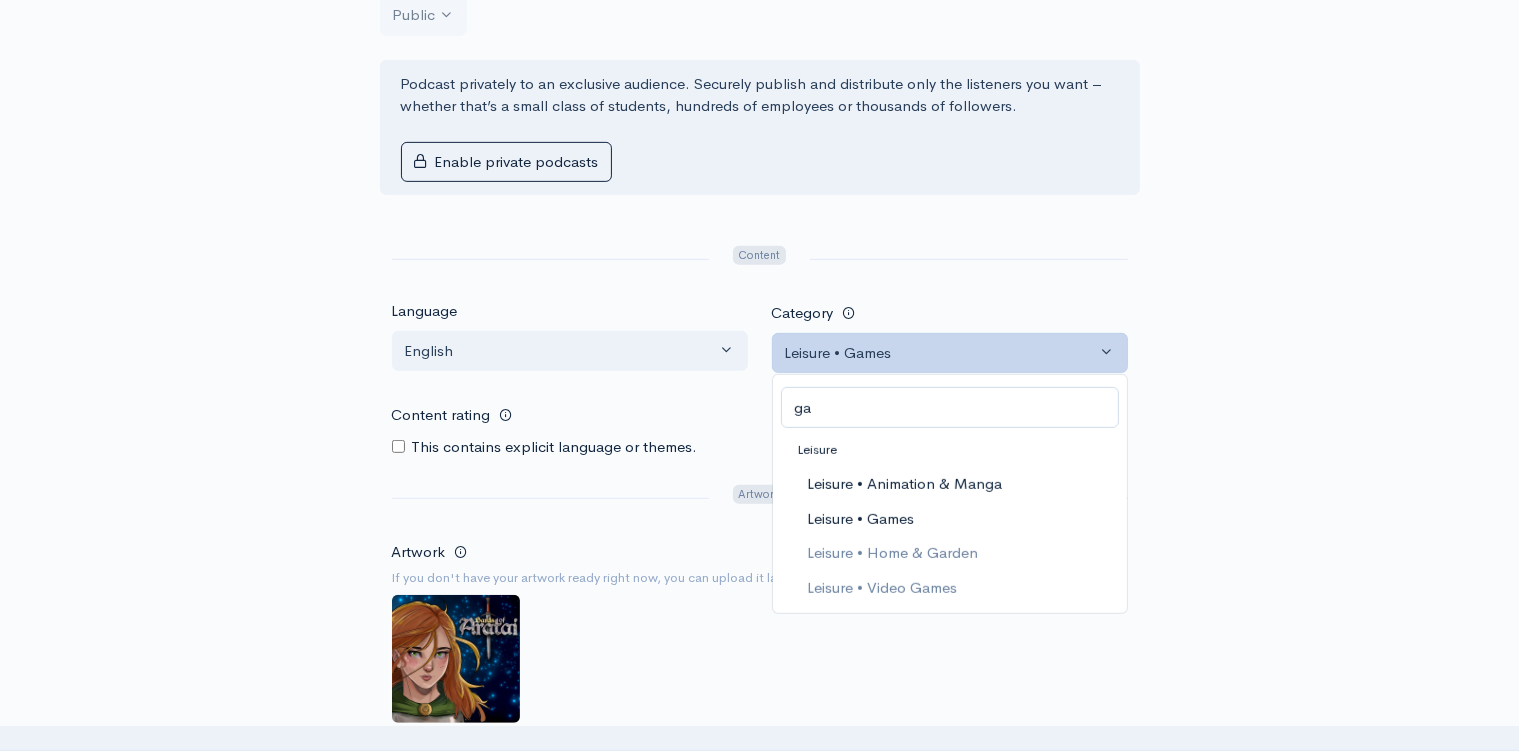 click on "Leisure • Games" at bounding box center (859, 518) 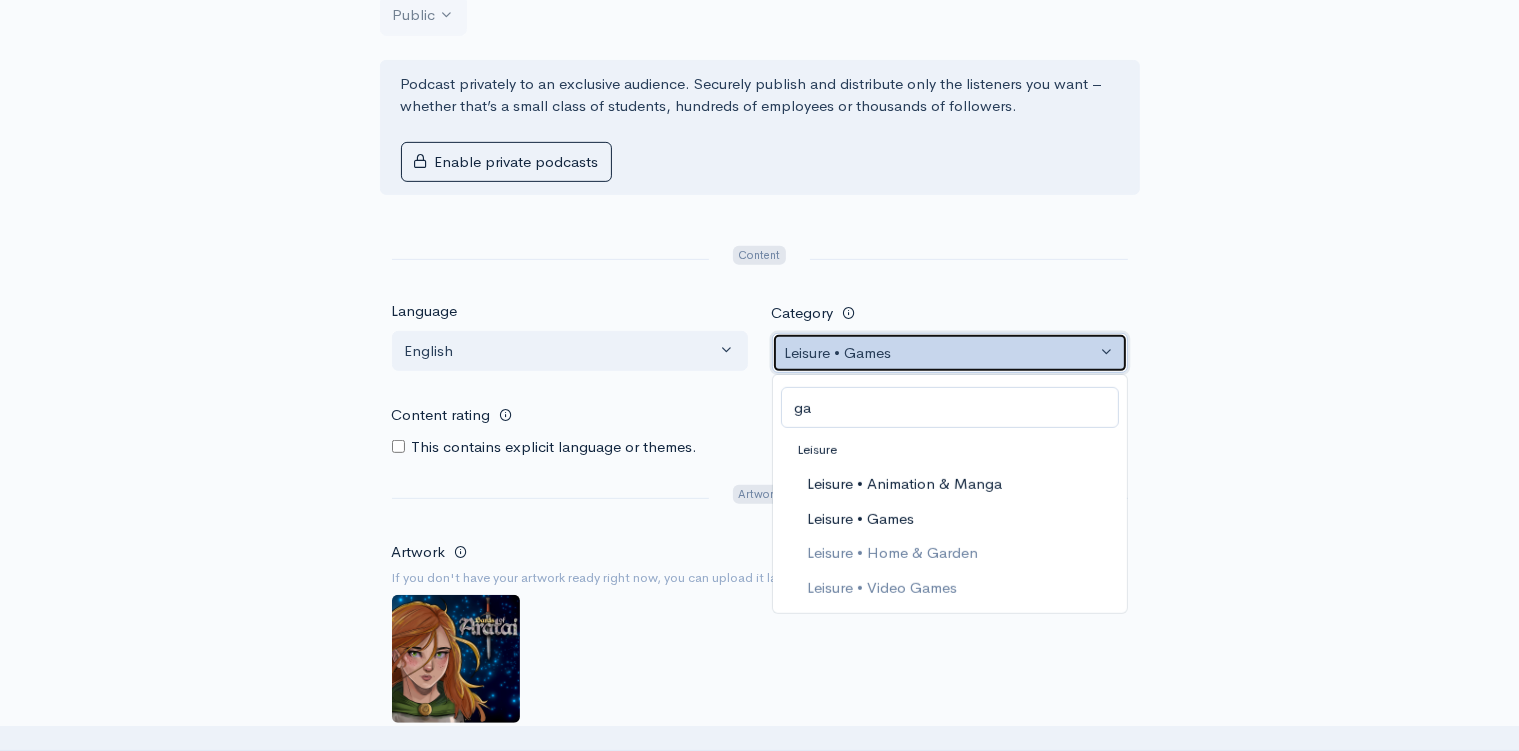 select on "Leisure > Games" 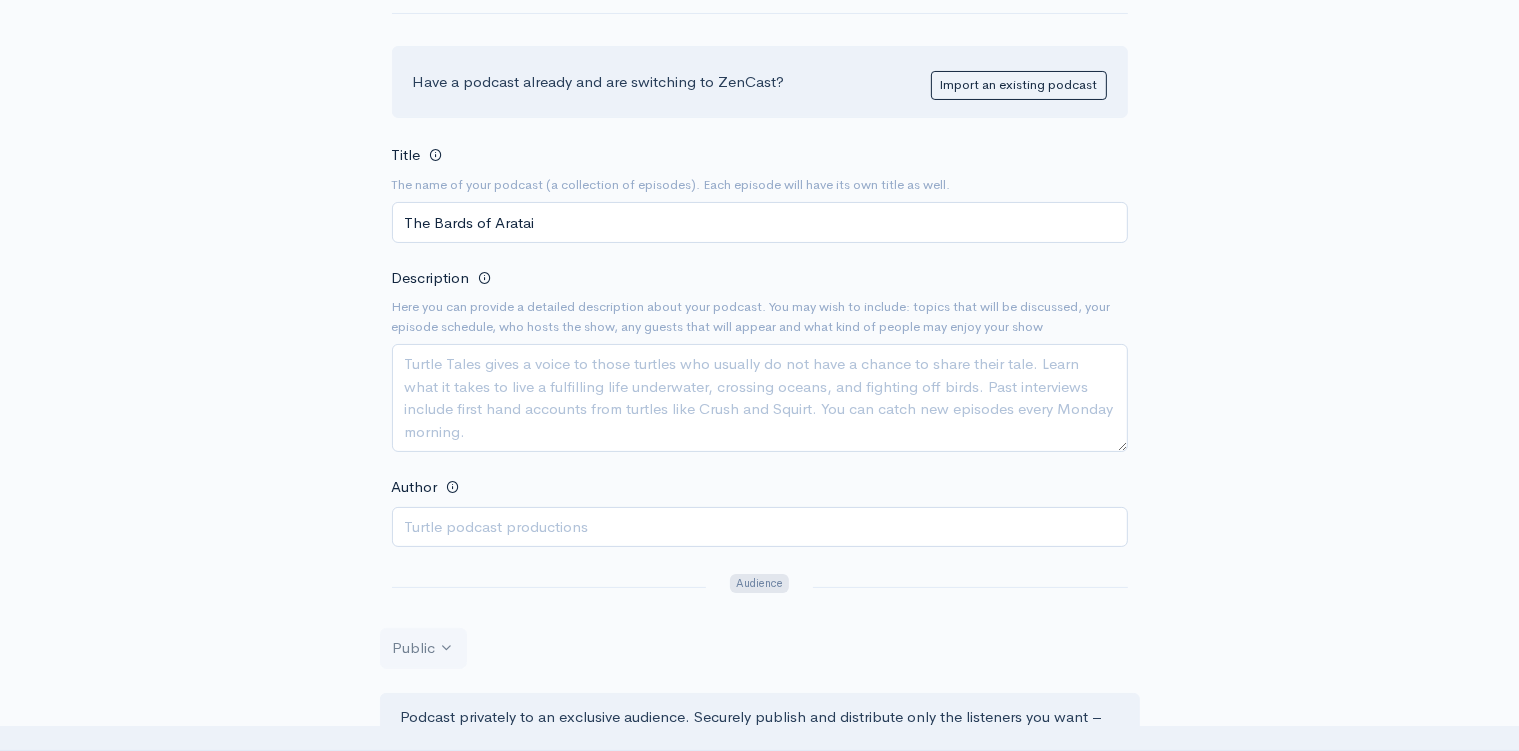 scroll, scrollTop: 105, scrollLeft: 0, axis: vertical 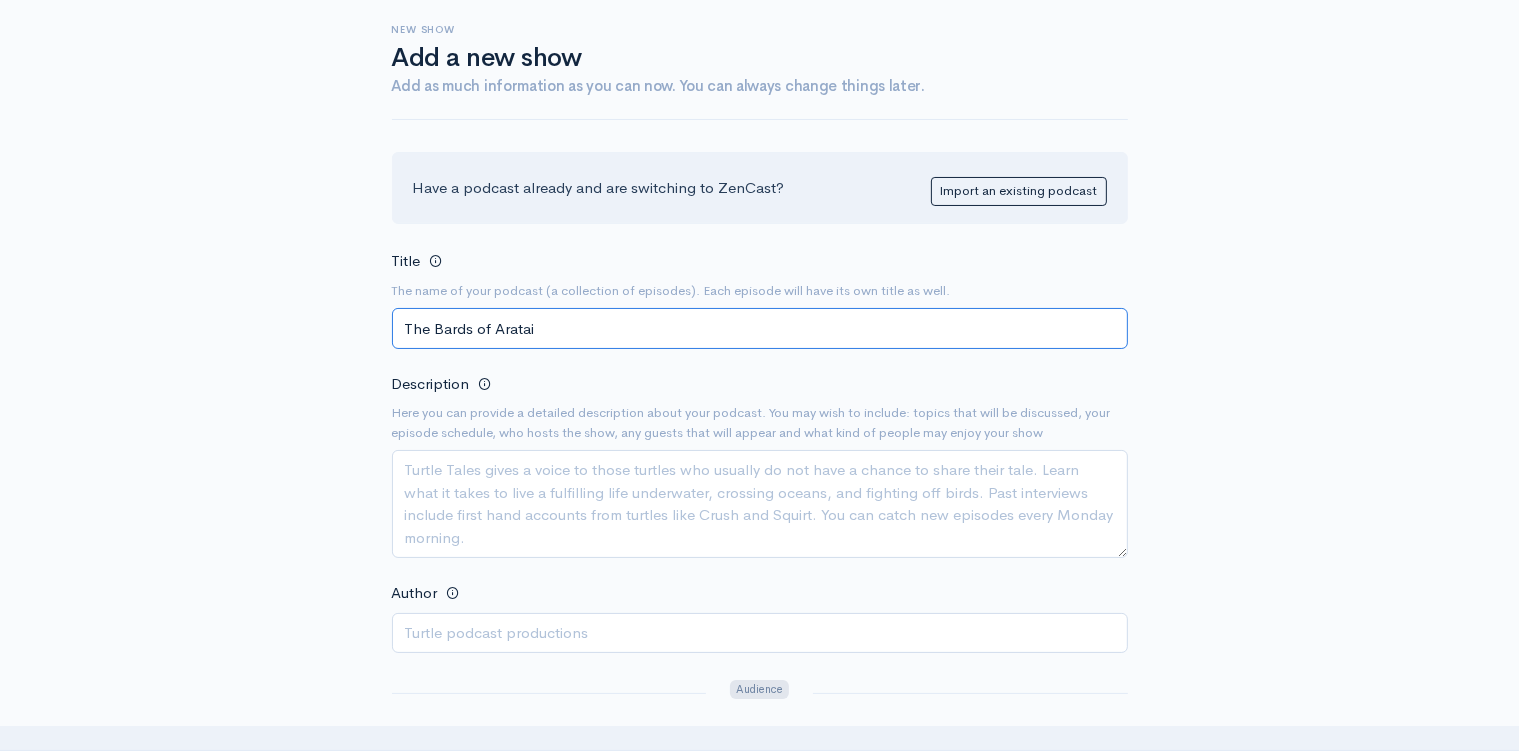 click on "The Bards of Aratai" at bounding box center [760, 328] 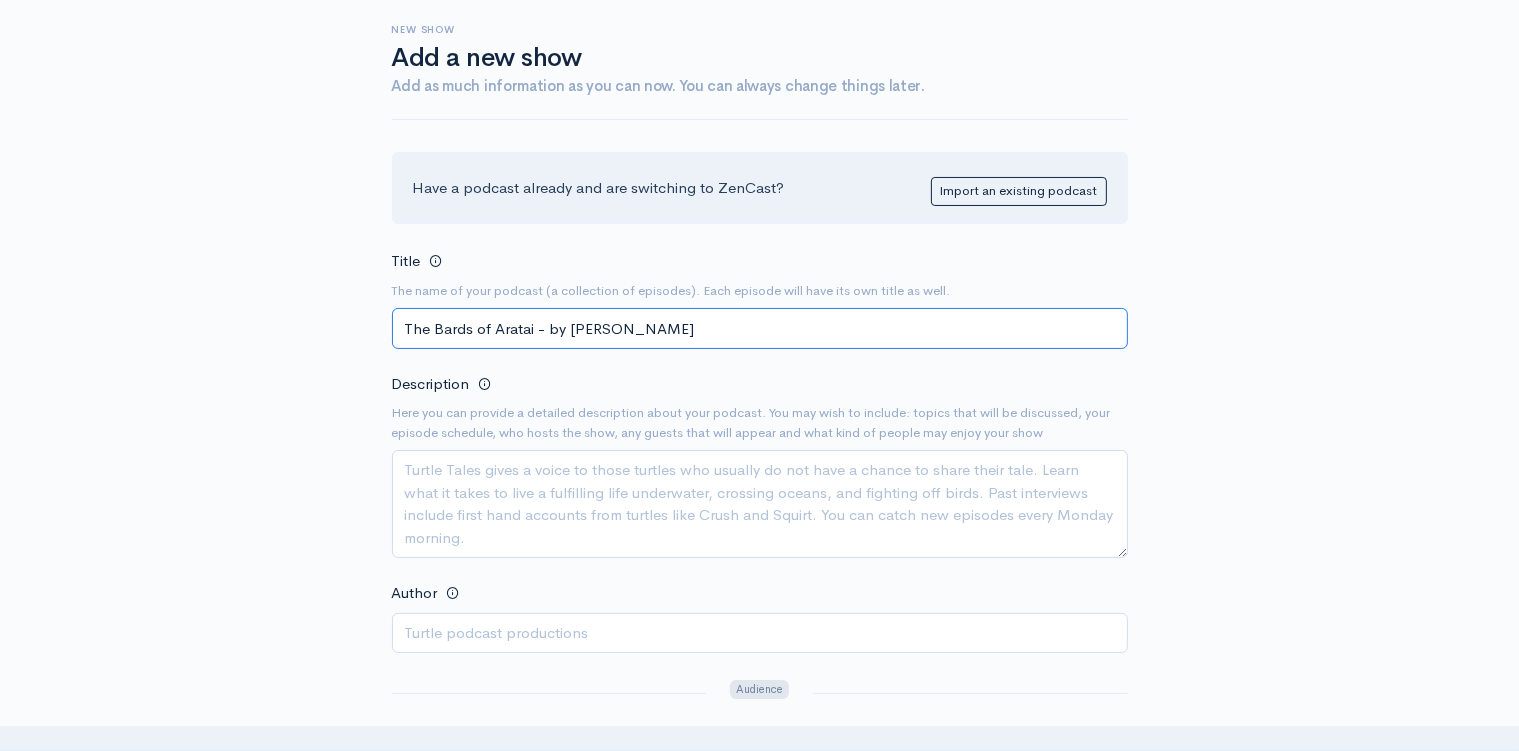 type on "The Bards of Aratai - by [PERSON_NAME]" 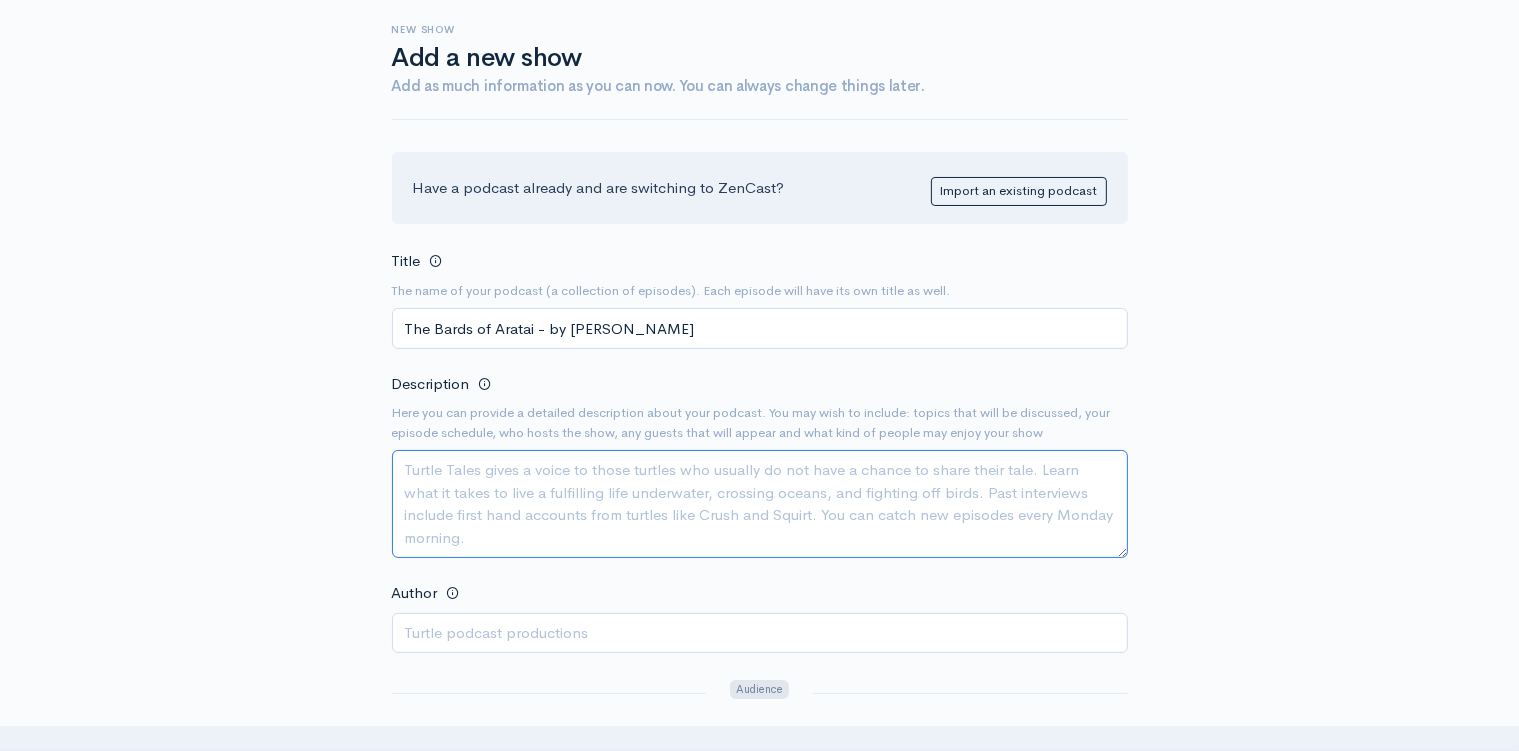 click on "Description" at bounding box center [760, 504] 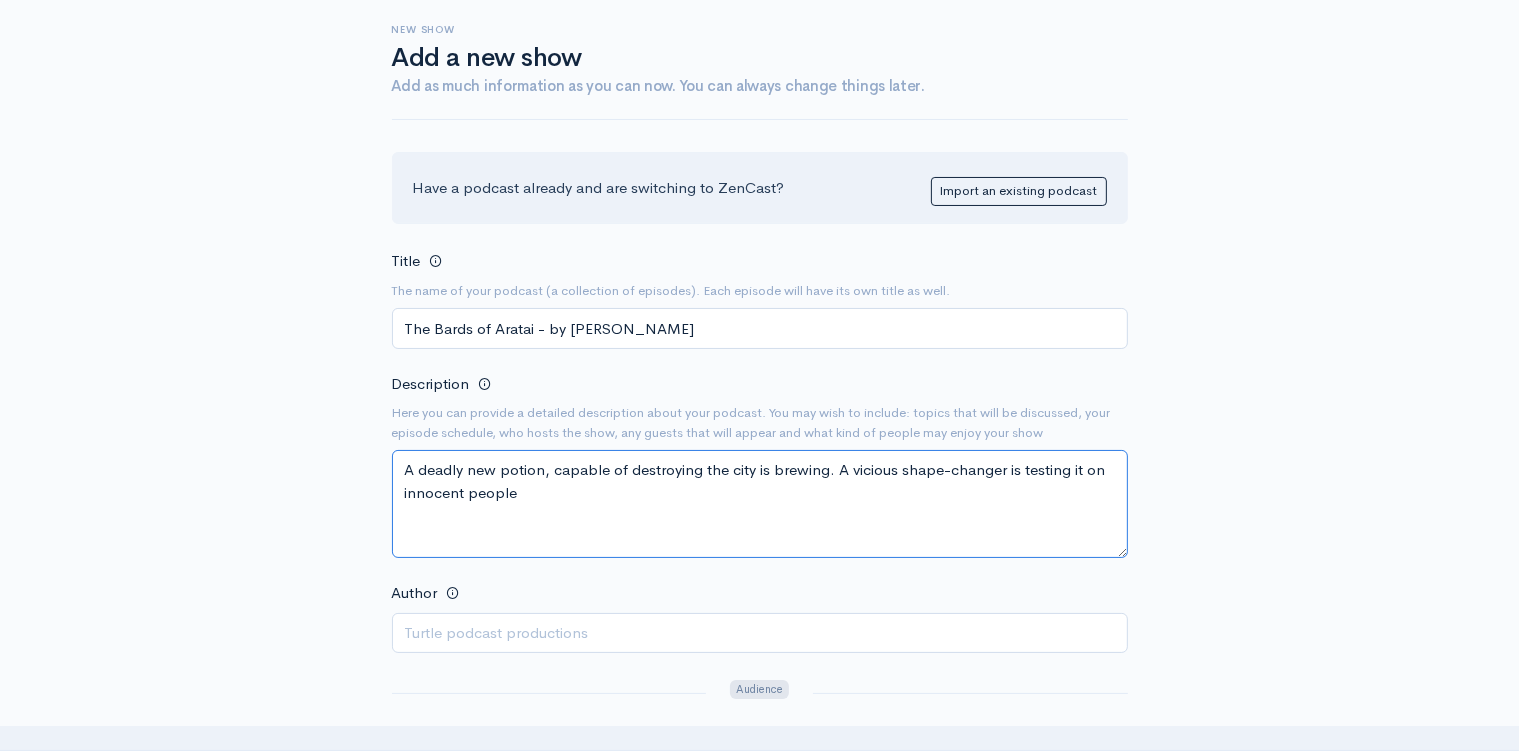 drag, startPoint x: 529, startPoint y: 489, endPoint x: 498, endPoint y: 489, distance: 31 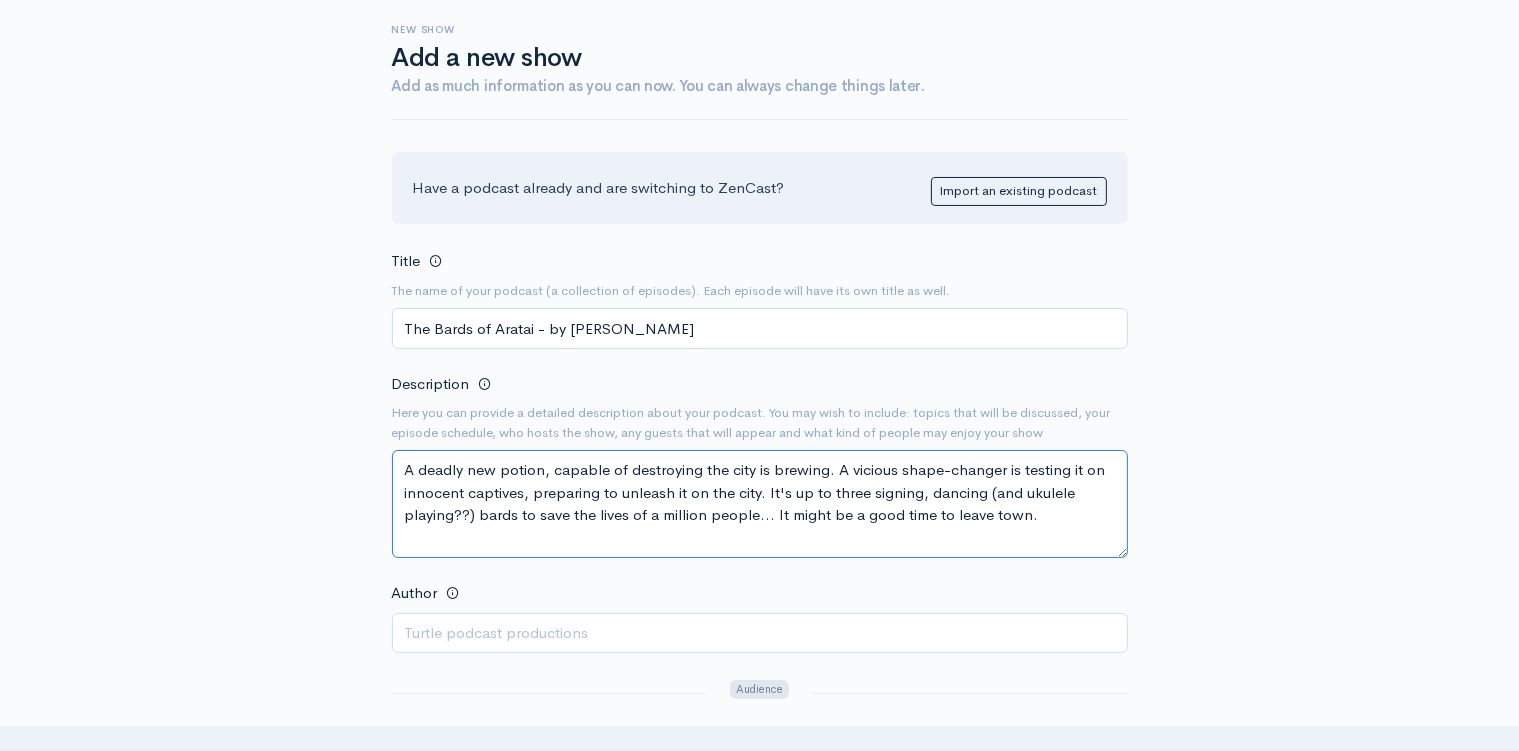 scroll, scrollTop: 15, scrollLeft: 0, axis: vertical 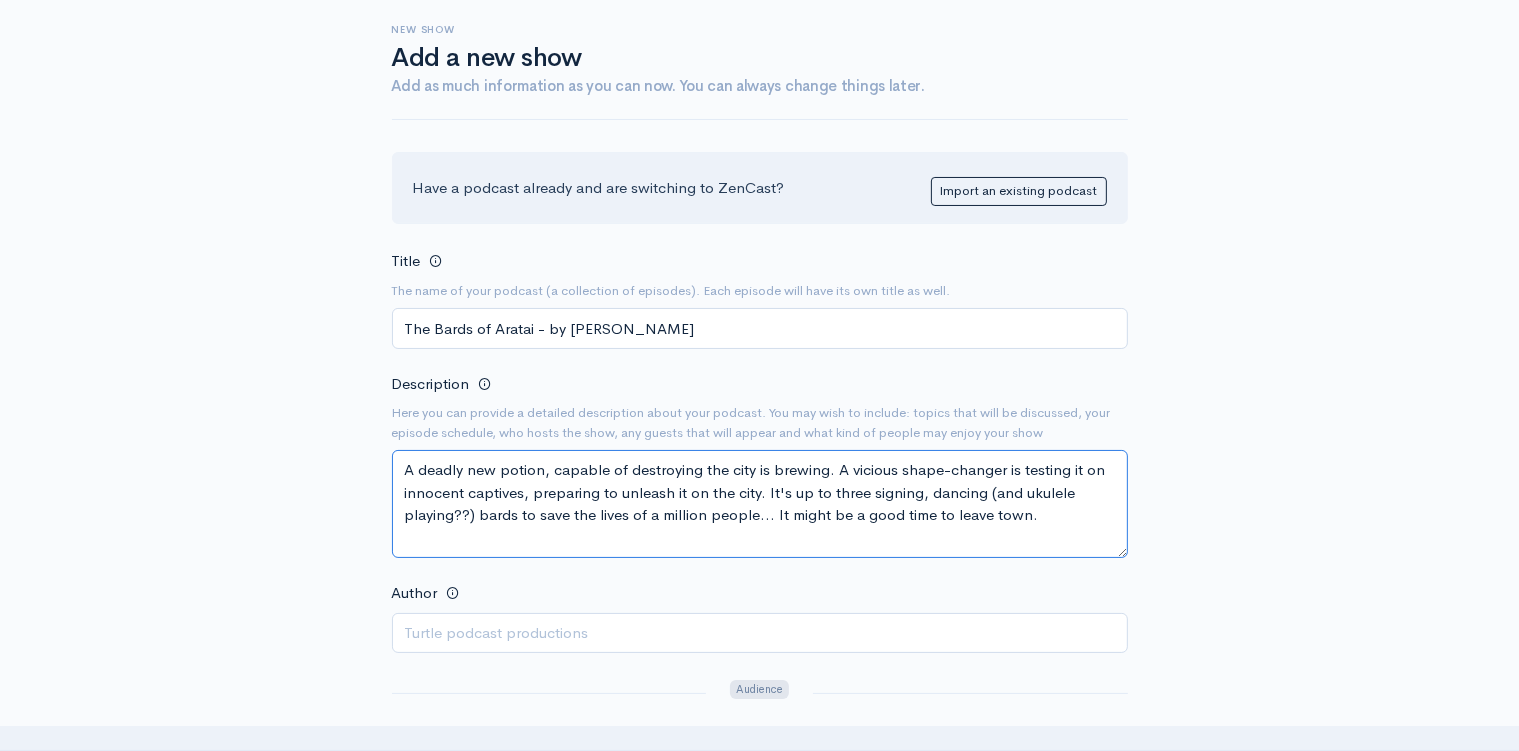 paste on "THE BARDS OF ARATAI  is a thrilling Dungeons & Dragons actual play story. We film from a studio in [GEOGRAPHIC_DATA]. If you like D&D, Critical Role, Viva La Dirt League DnD or Dimension 20 give us a try!
The D&D characters are level 5:
-[PERSON_NAME], a valor bard with a big hammer
-[PERSON_NAME], a glamour bard able to charm the socks off a snake
-Zozo Cadence, a [PERSON_NAME] with mad ukulele skills
Thanks to Bea DnD for sponsoring this episode. They are an amazing supplier of all your nerdy wants and needs. Books, dice, paints, Magic the Gathering, board games.... Visit them now! Use the code "dicelegenz" at checkout to get a 10% discount.[URL][DOMAIN_NAME]
Thanks to World Anvil for sponsoring our show. They are giving you a 51% discount off any annual subscription when you use the code "dicelegenz" at checkout. Use this link [URL][DOMAIN_NAME] . World Anvil is the ultimate online world-building and campaign creation tool for dungeon masters, writers, chroniclers, and creative peo..." 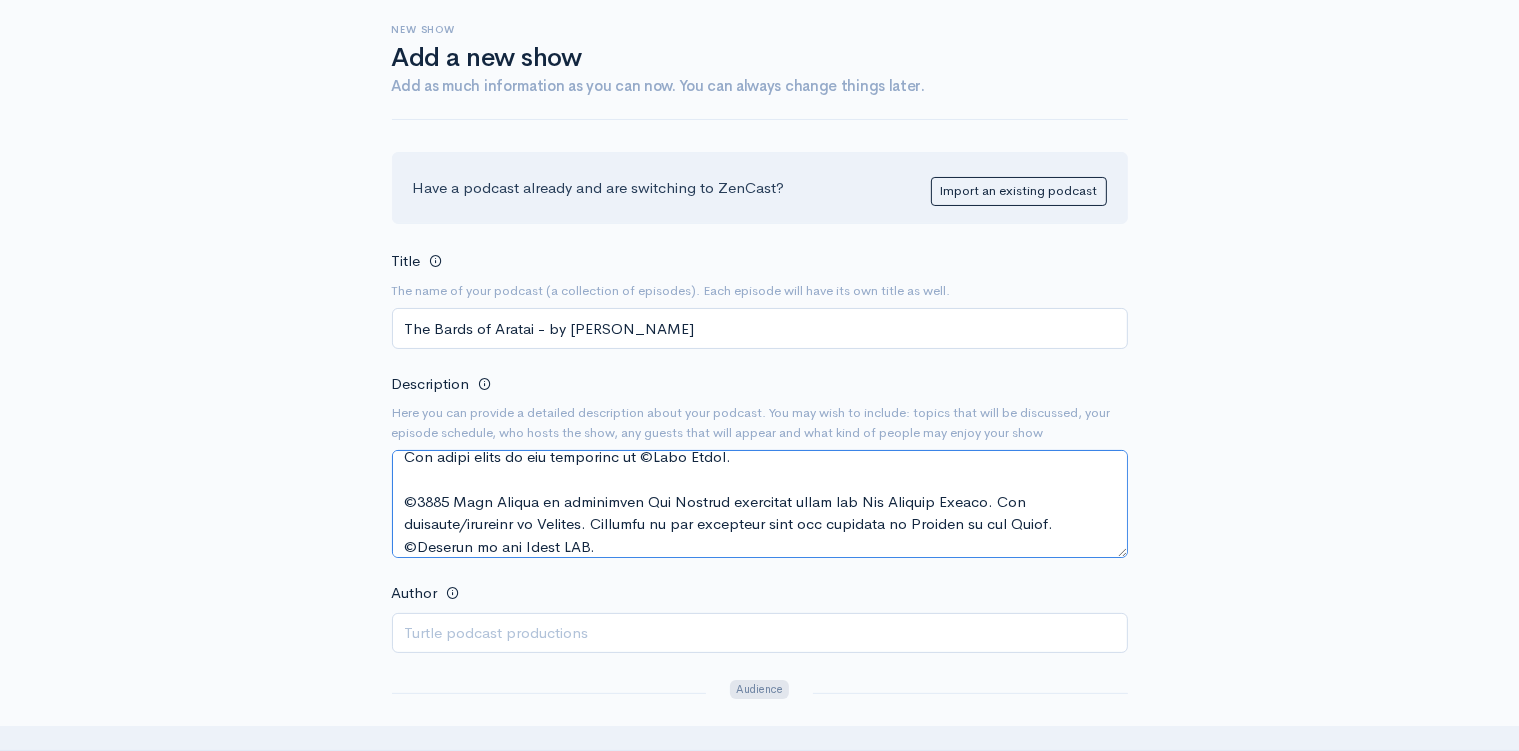 scroll, scrollTop: 661, scrollLeft: 0, axis: vertical 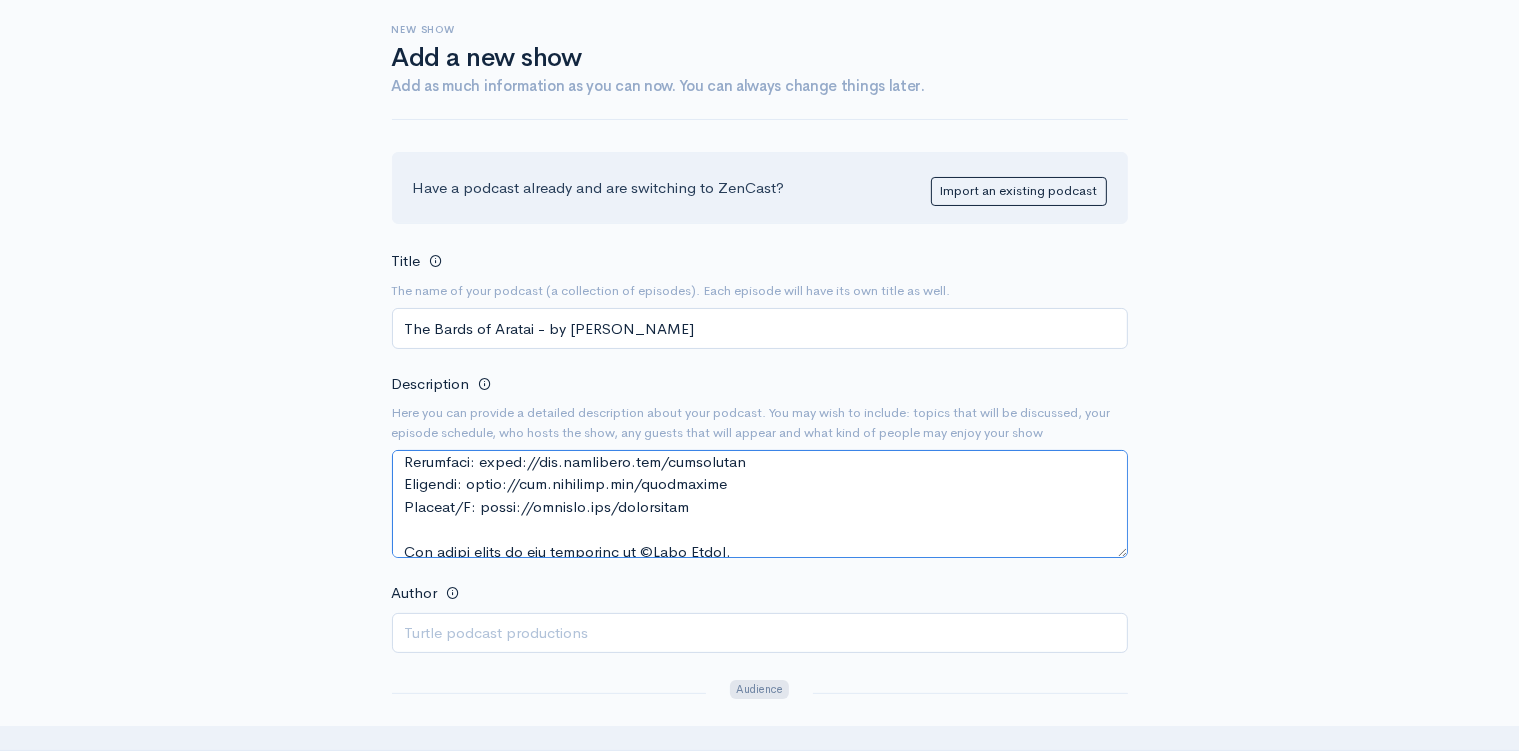 drag, startPoint x: 723, startPoint y: 512, endPoint x: 769, endPoint y: 546, distance: 57.201397 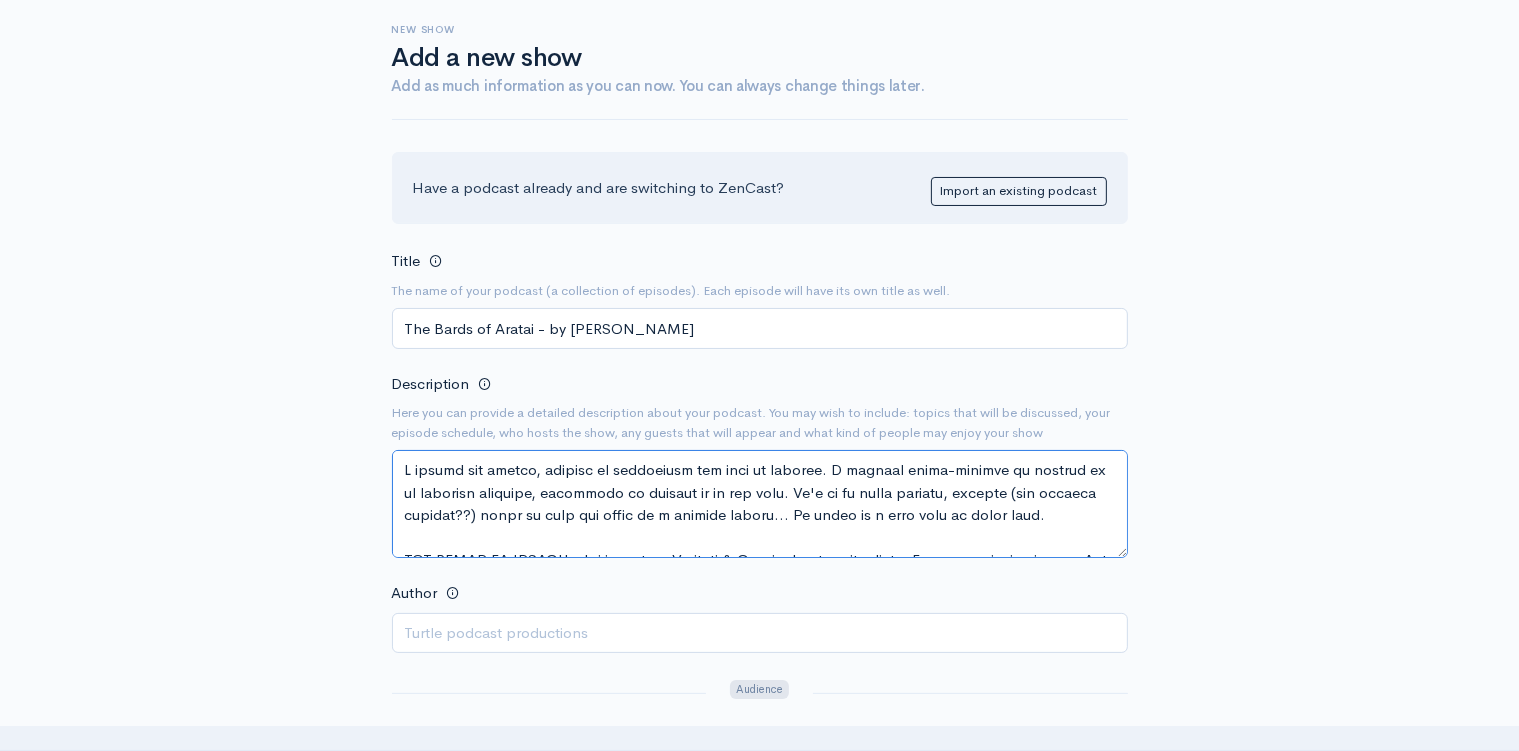 scroll, scrollTop: 95, scrollLeft: 0, axis: vertical 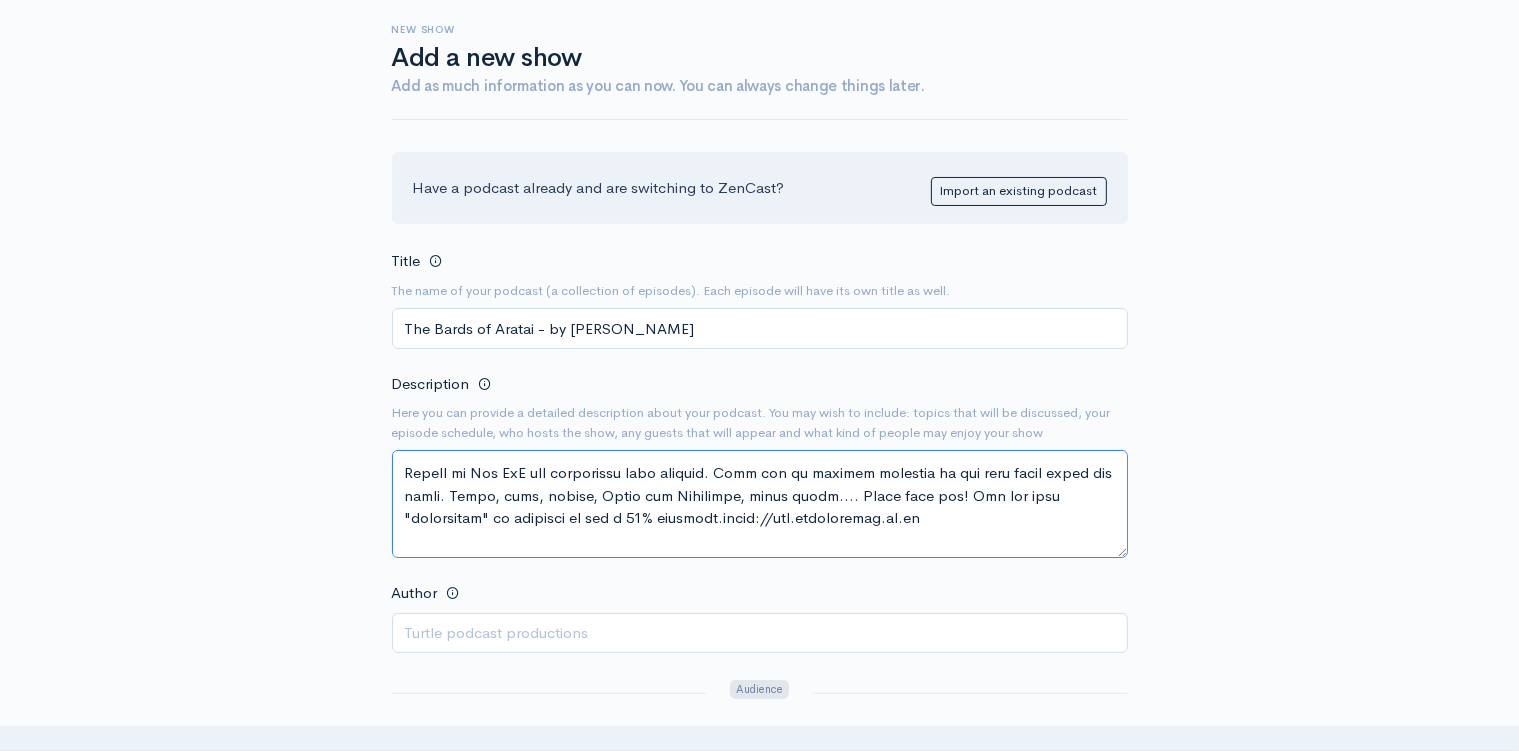 drag, startPoint x: 405, startPoint y: 468, endPoint x: 962, endPoint y: 534, distance: 560.8966 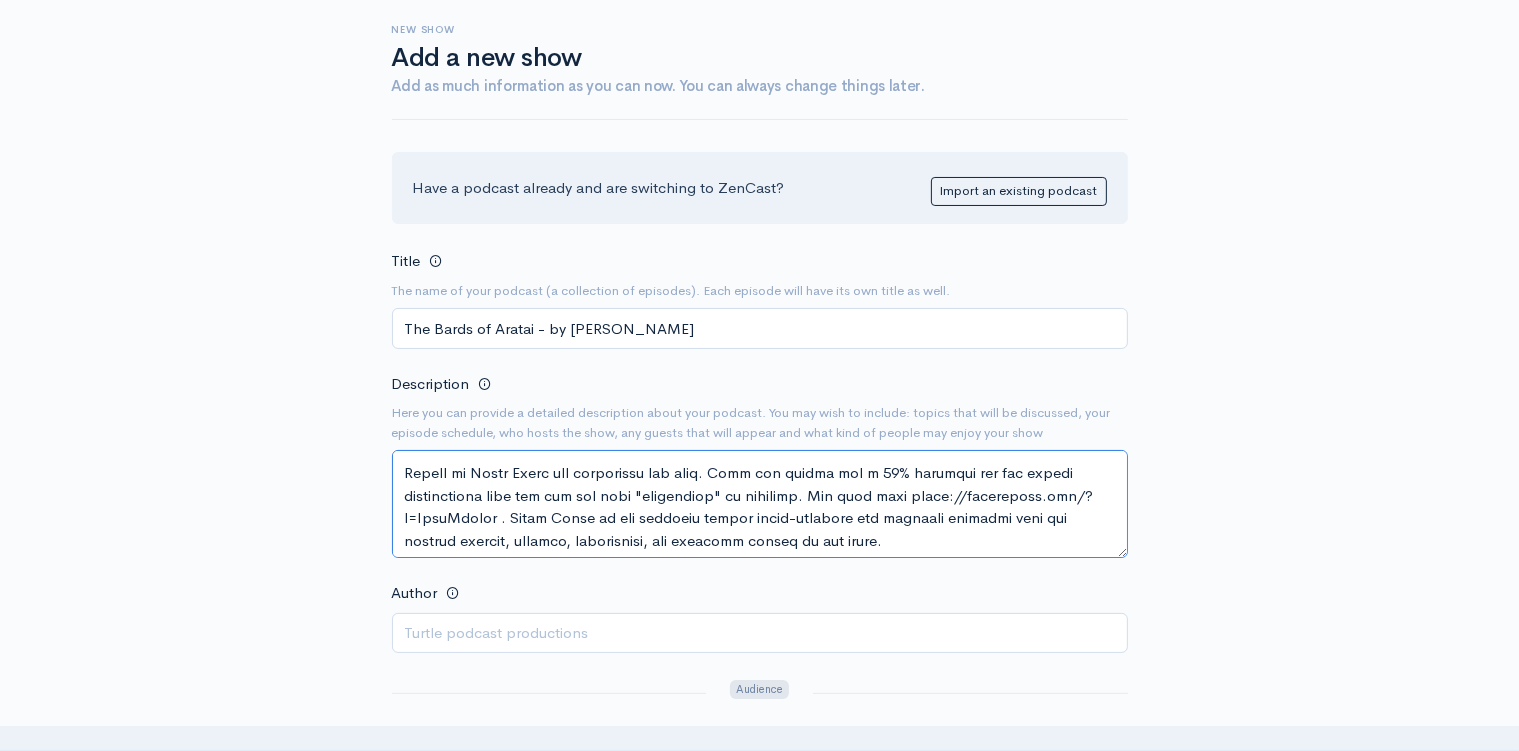 drag, startPoint x: 402, startPoint y: 470, endPoint x: 916, endPoint y: 545, distance: 519.443 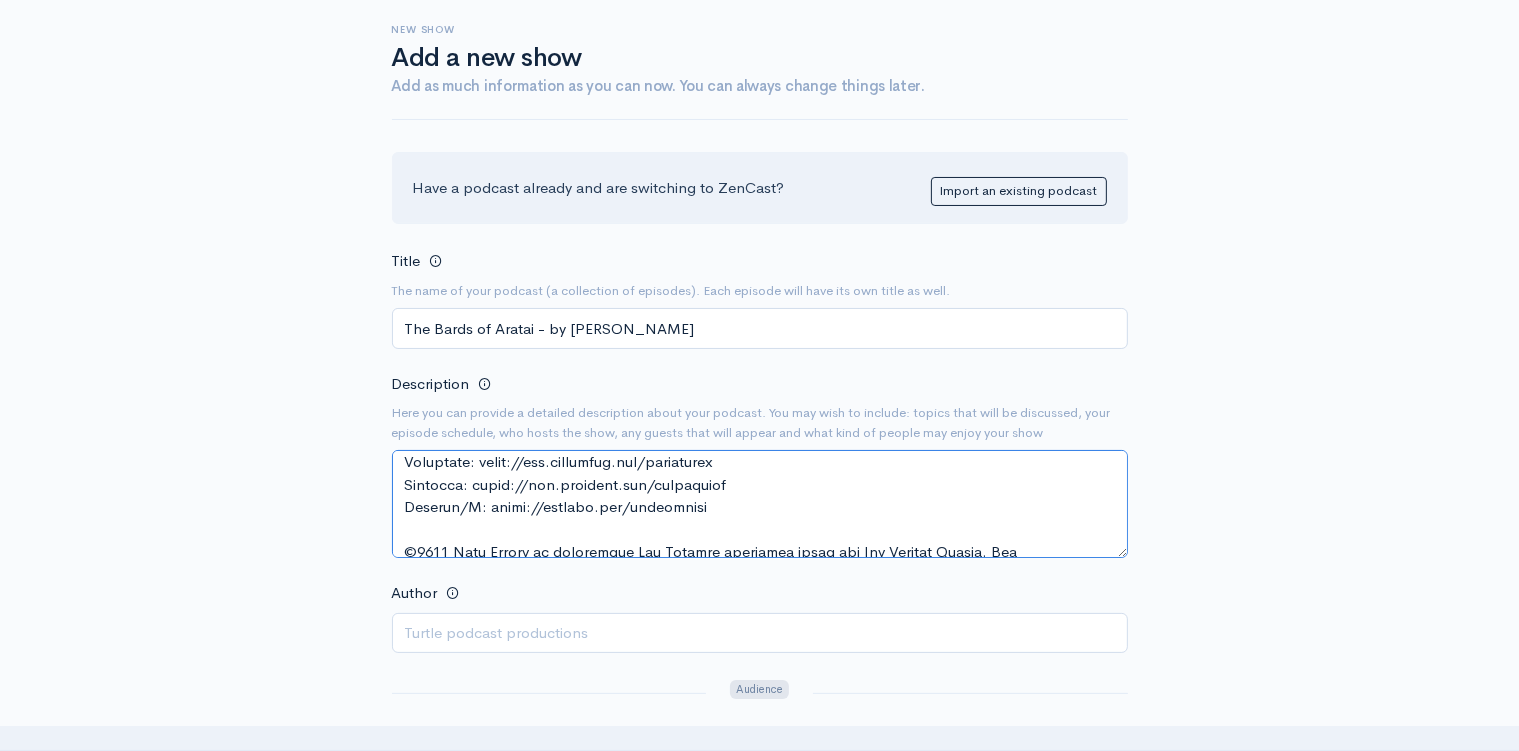 scroll, scrollTop: 518, scrollLeft: 0, axis: vertical 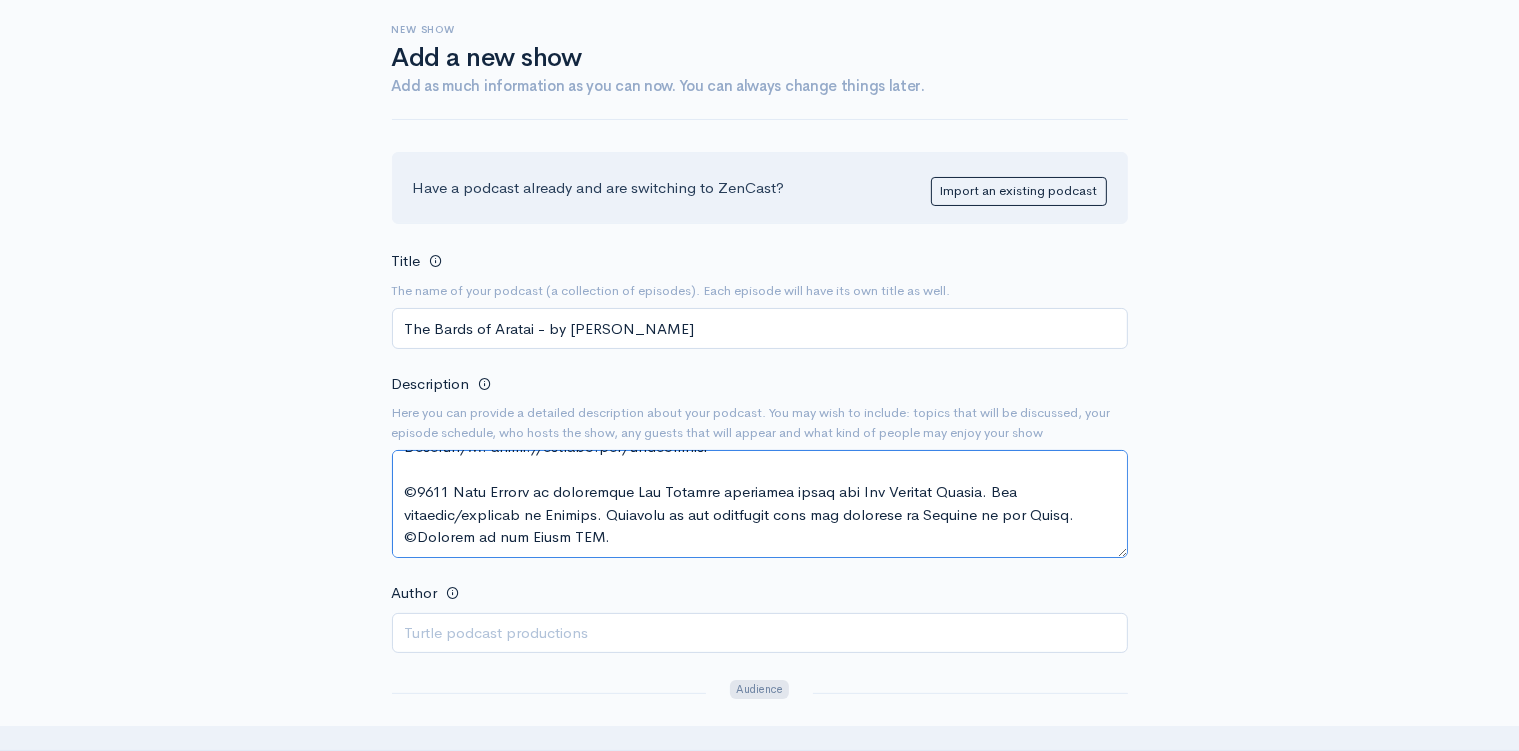 type on "A deadly new potion, capable of destroying the city is brewing. A vicious shape-changer is testing it on innocent captives, preparing to unleash it on the city. It's up to three signing, dancing (and ukulele playing??) bards to save the lives of a million people... It might be a good time to leave town.
THE BARDS OF ARATAI  is a thrilling Dungeons & Dragons actual play story. We film from a studio in [GEOGRAPHIC_DATA]. If you like D&D, Critical Role, Viva La Dirt League DnD or Dimension 20 give us a try!
The D&D characters are level 5:
-[PERSON_NAME], a valor bard with a big hammer
-[PERSON_NAME], a glamour bard able to charm the socks off a snake
-Zozo Cadence, a [PERSON_NAME] with mad ukulele skills
Join our PATREON page to support the series. You can follow for free or choose one of the tiers to support us and get access to exclusive additional content. [URL][DOMAIN_NAME]
Dice Legenz Links:
Patreon: [URL][DOMAIN_NAME]
Official site: [URL][DOMAIN_NAME]
Twitch: [URL].." 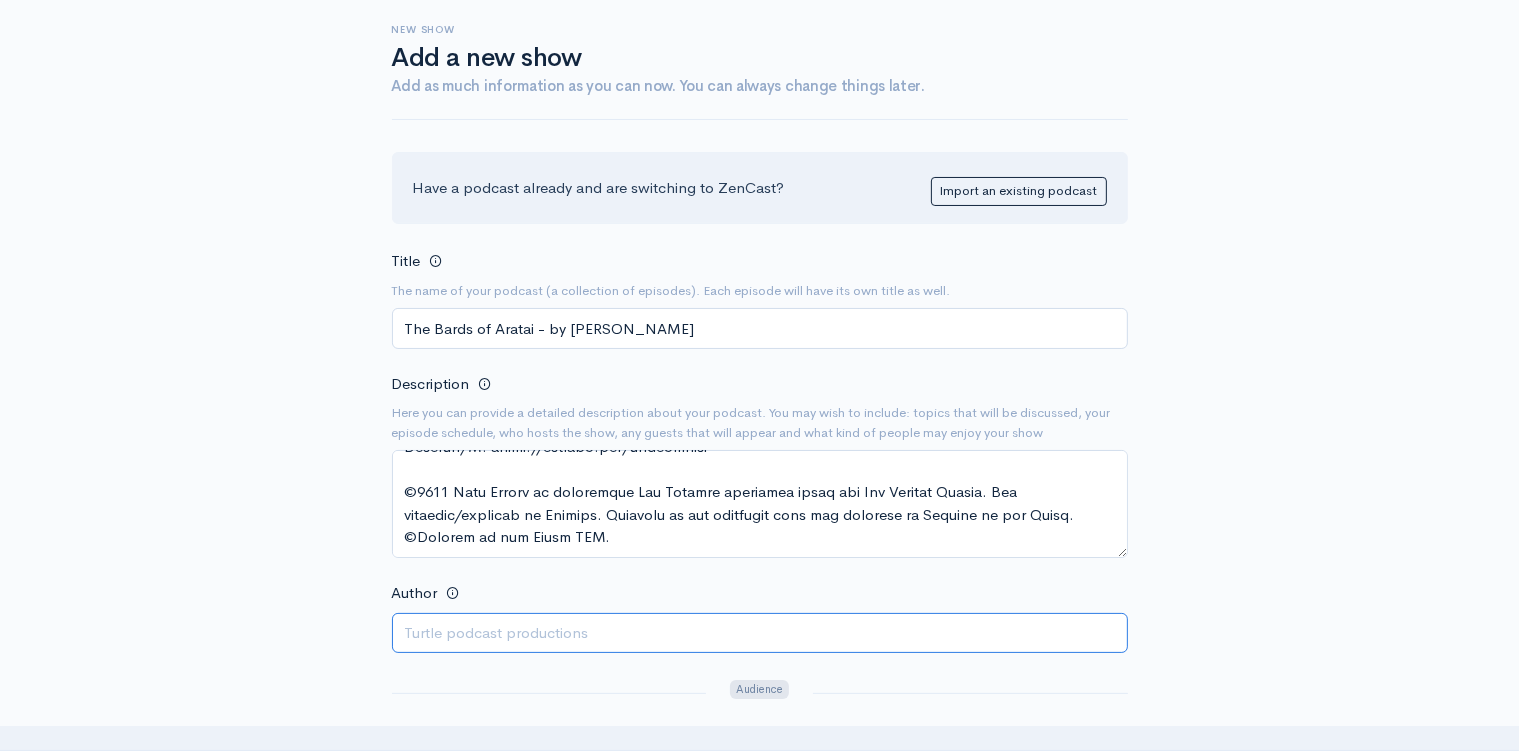 click on "Author" at bounding box center [760, 633] 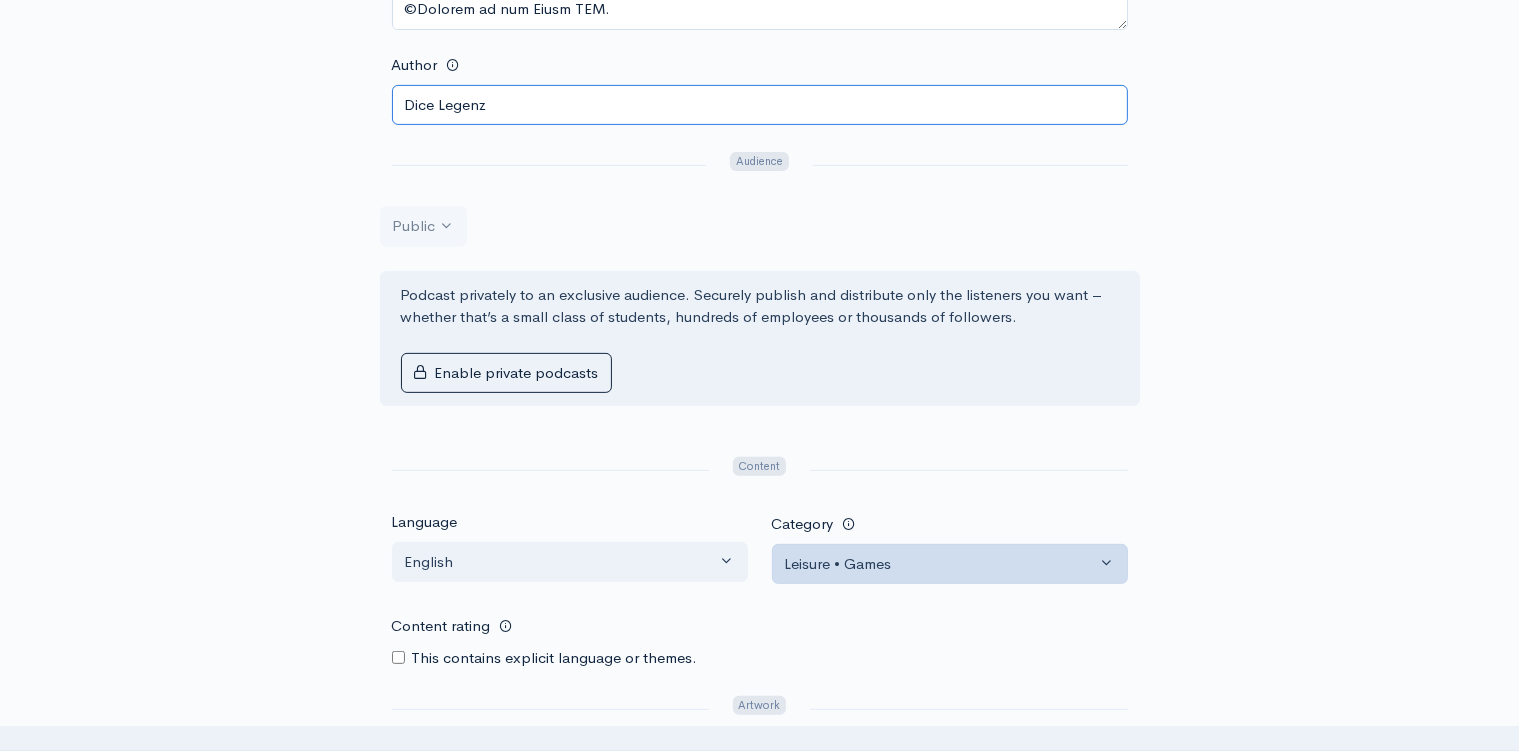 scroll, scrollTop: 211, scrollLeft: 0, axis: vertical 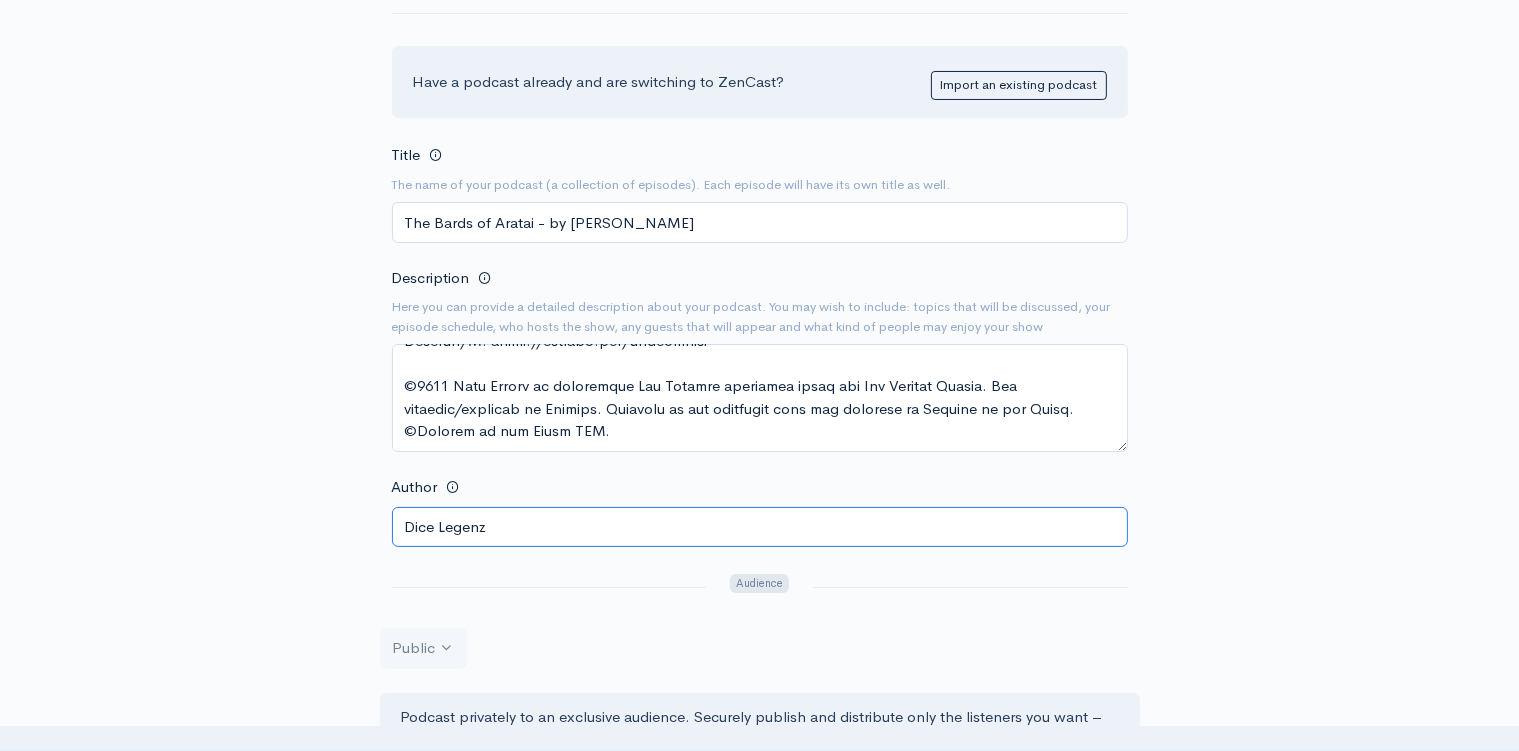 type on "Dice Legenz" 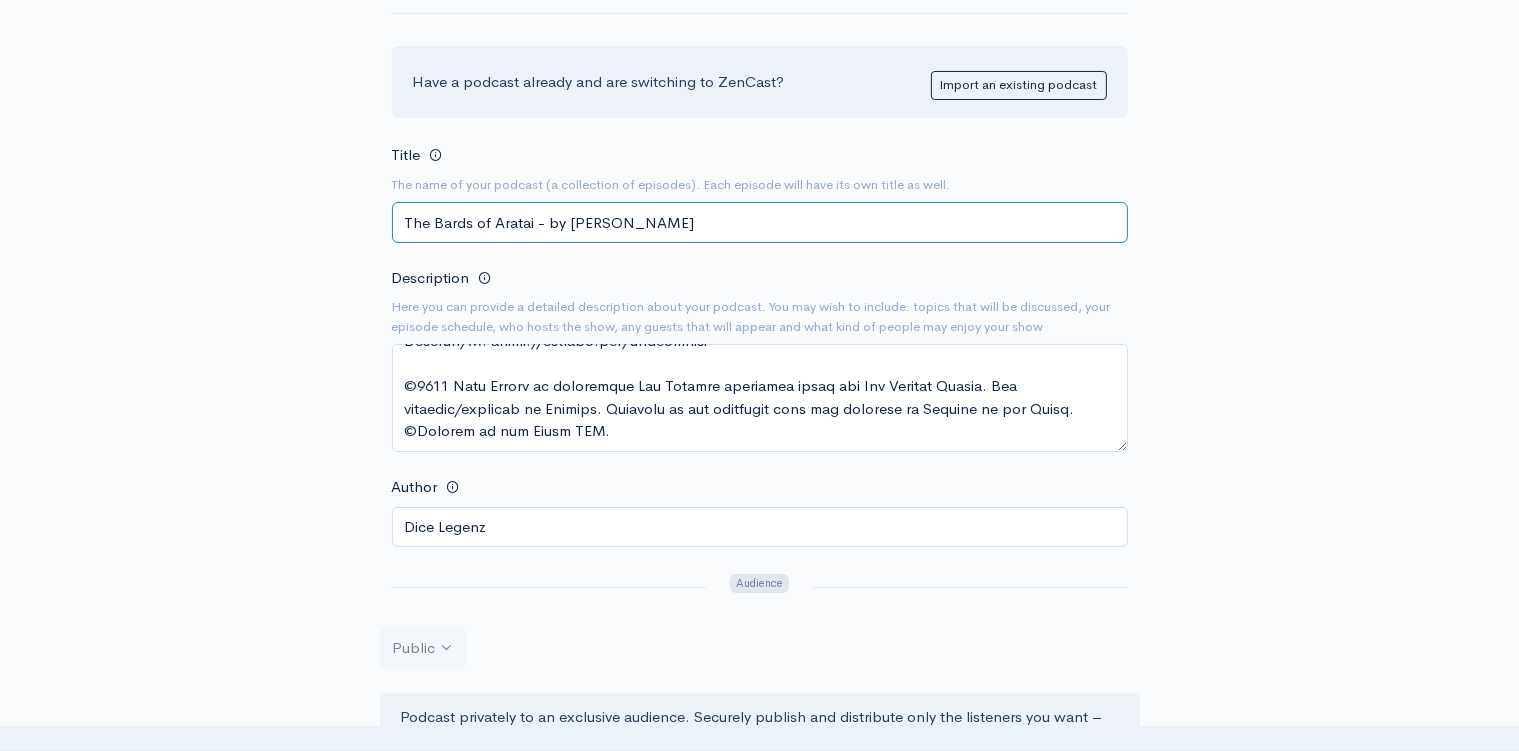 drag, startPoint x: 674, startPoint y: 218, endPoint x: 532, endPoint y: 226, distance: 142.22517 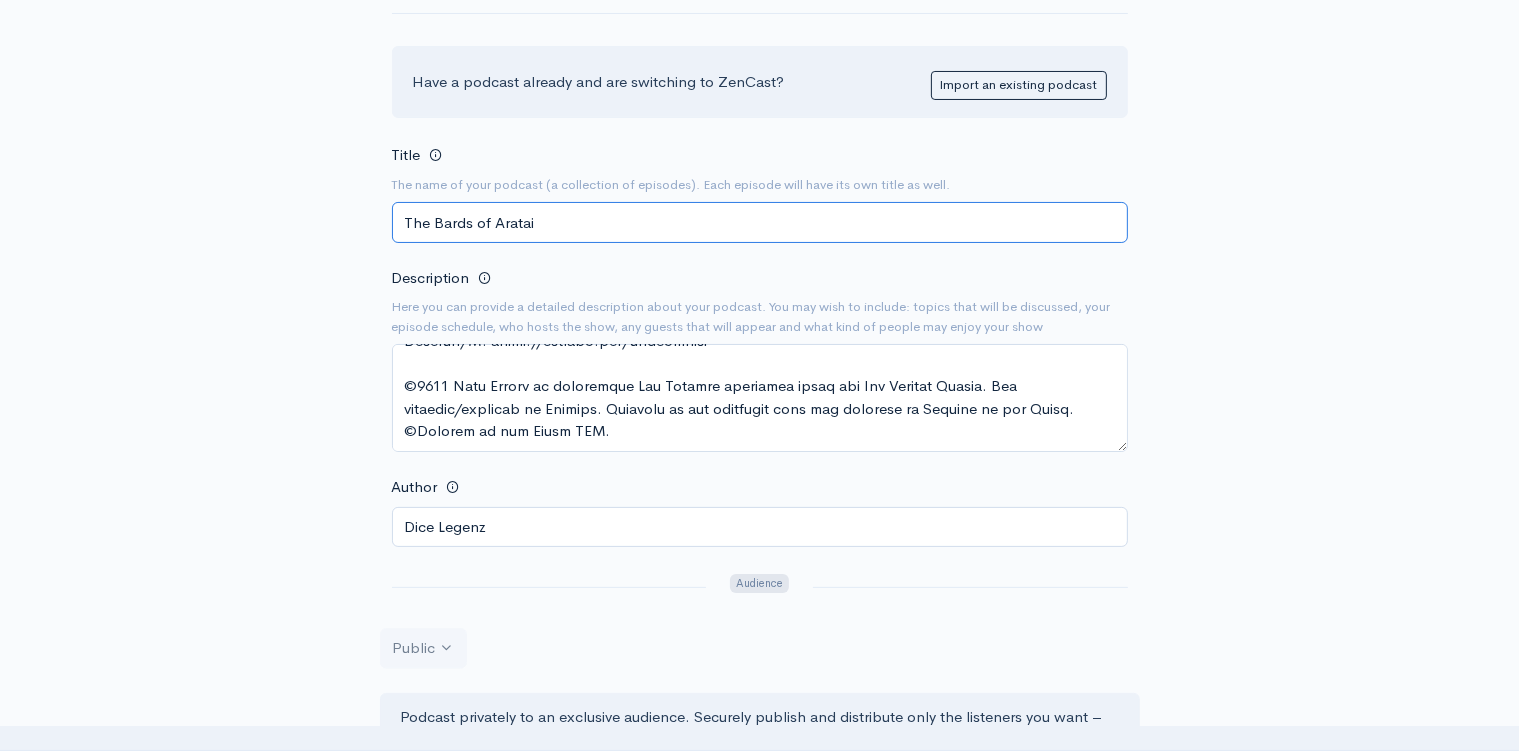 type on "The Bards of Aratai" 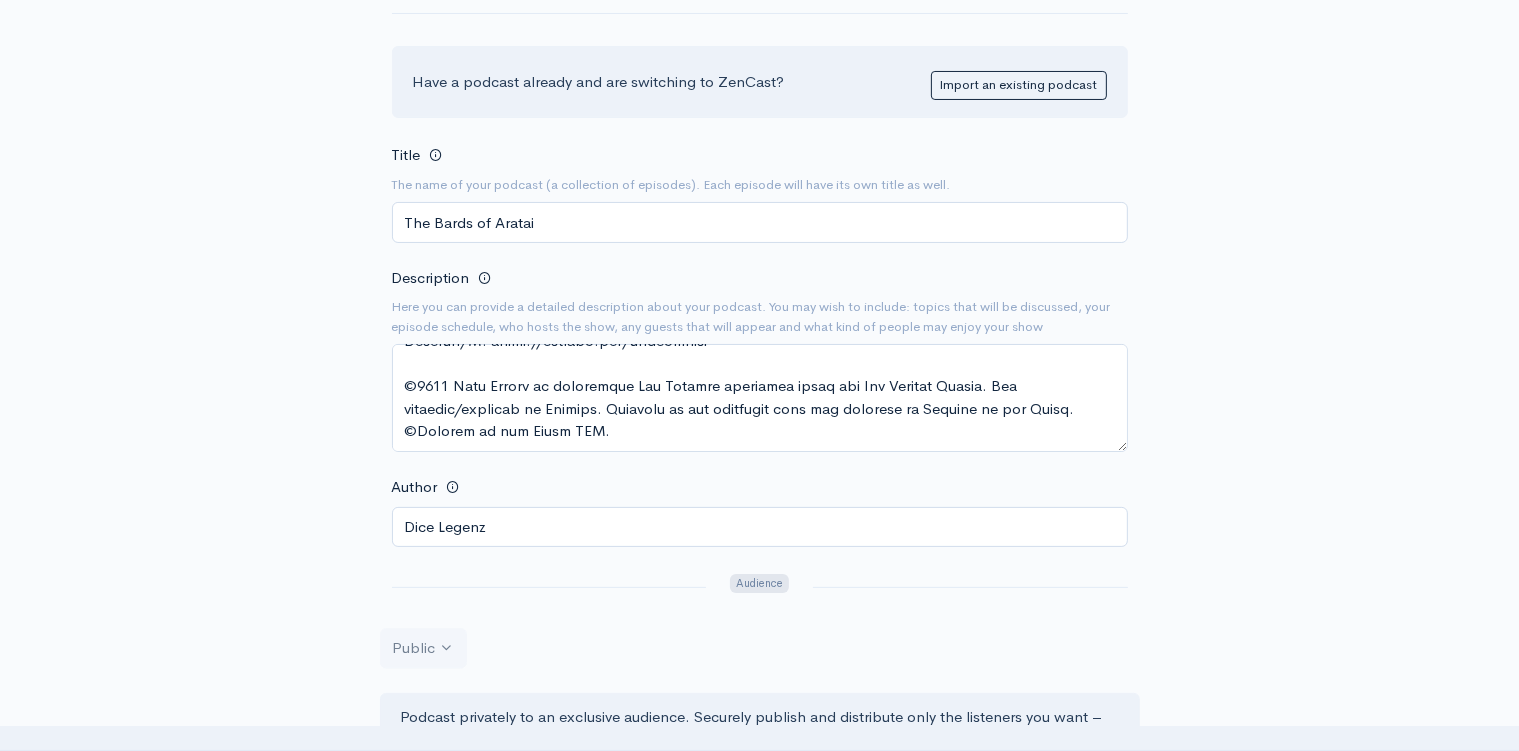 click on "New show
Add a new show
Add as much information as you can now. You can always change things later.
Have a podcast already and are switching to ZenCast?  Import an existing podcast     Title
The name of your podcast (a collection of episodes). Each episode will have its own title as well.
The Bards of Aratai   Description
Here you can provide a detailed description about your podcast. You may wish to include: topics that will be
discussed, your episode schedule, who hosts the show, any guests that will appear and what kind of people may
enjoy your show
Author     [PERSON_NAME]     Audience     Public Private Mixed Public
Podcast privately to an exclusive audience. Securely publish and distribute only the listeners you want – whether that’s a small class of students, hundreds of employees or thousands of followers.
Enable private podcasts   ×" at bounding box center [760, 731] 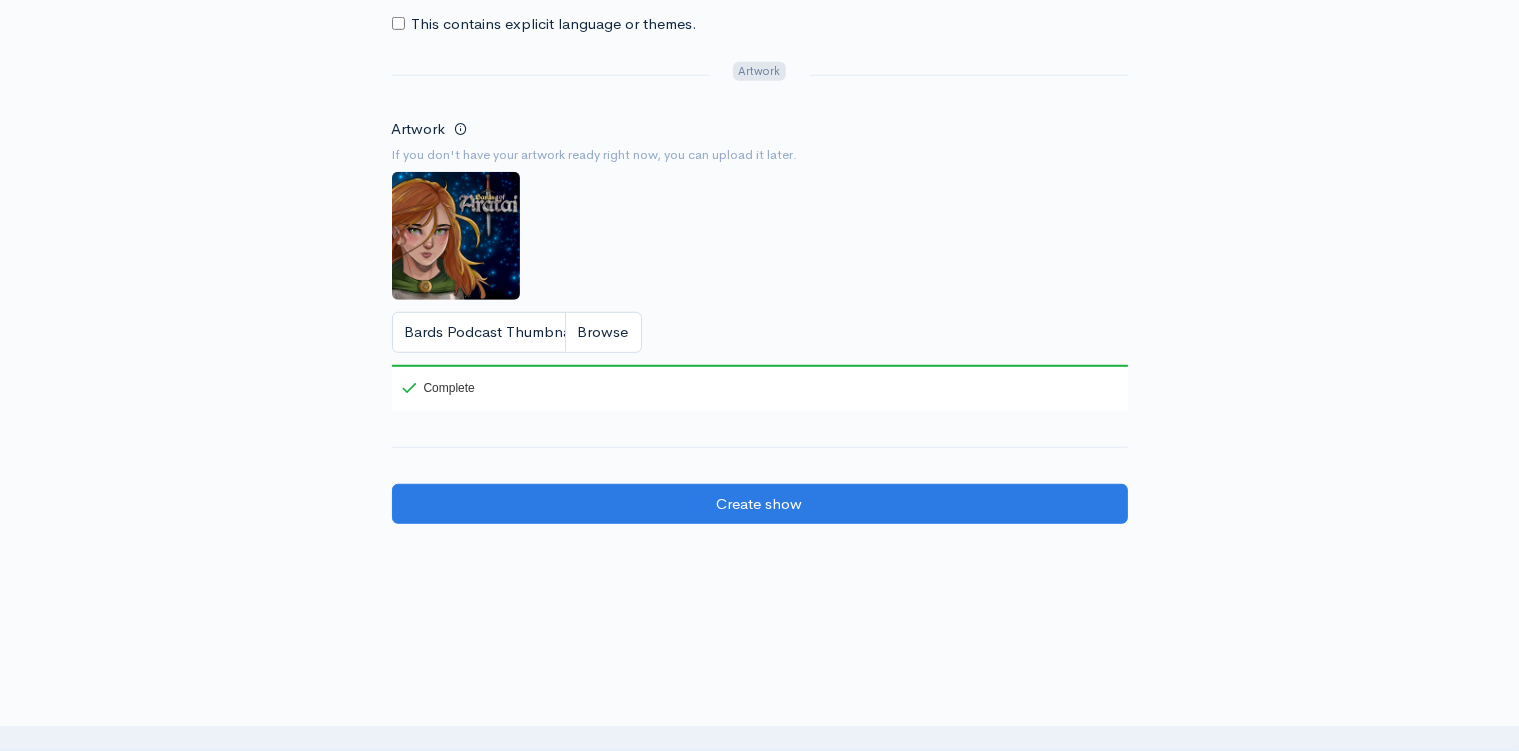 scroll, scrollTop: 1391, scrollLeft: 0, axis: vertical 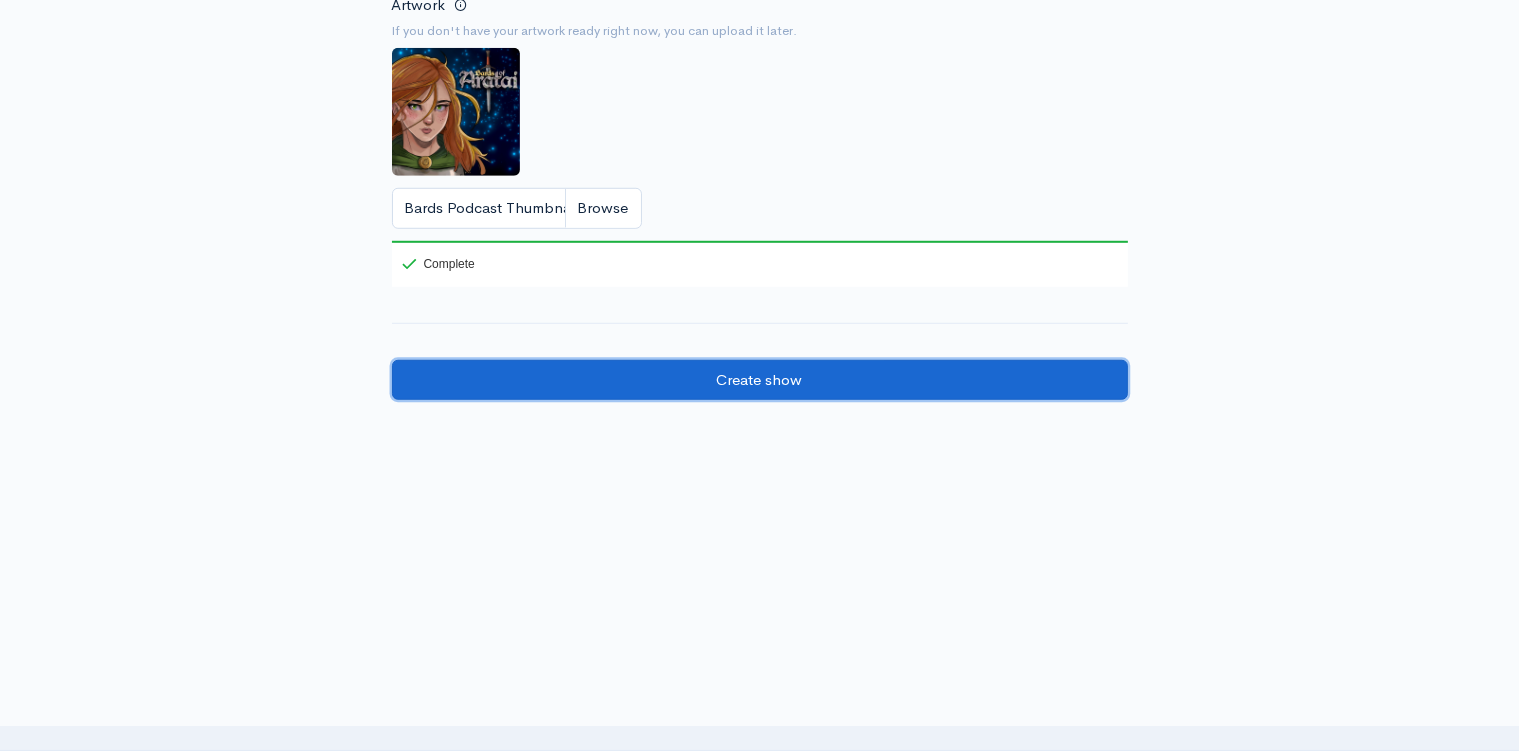 click on "Create show" at bounding box center (760, 380) 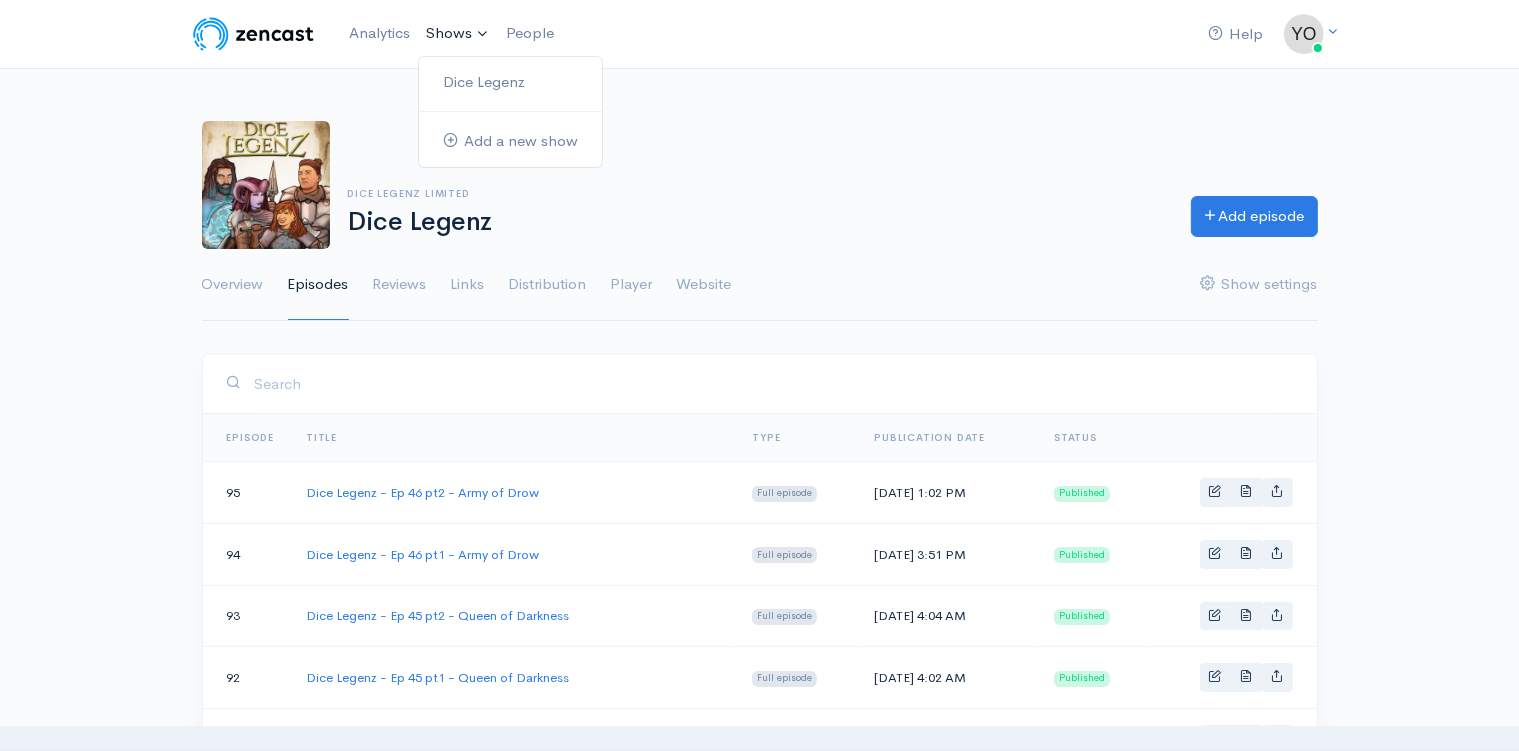 scroll, scrollTop: 0, scrollLeft: 0, axis: both 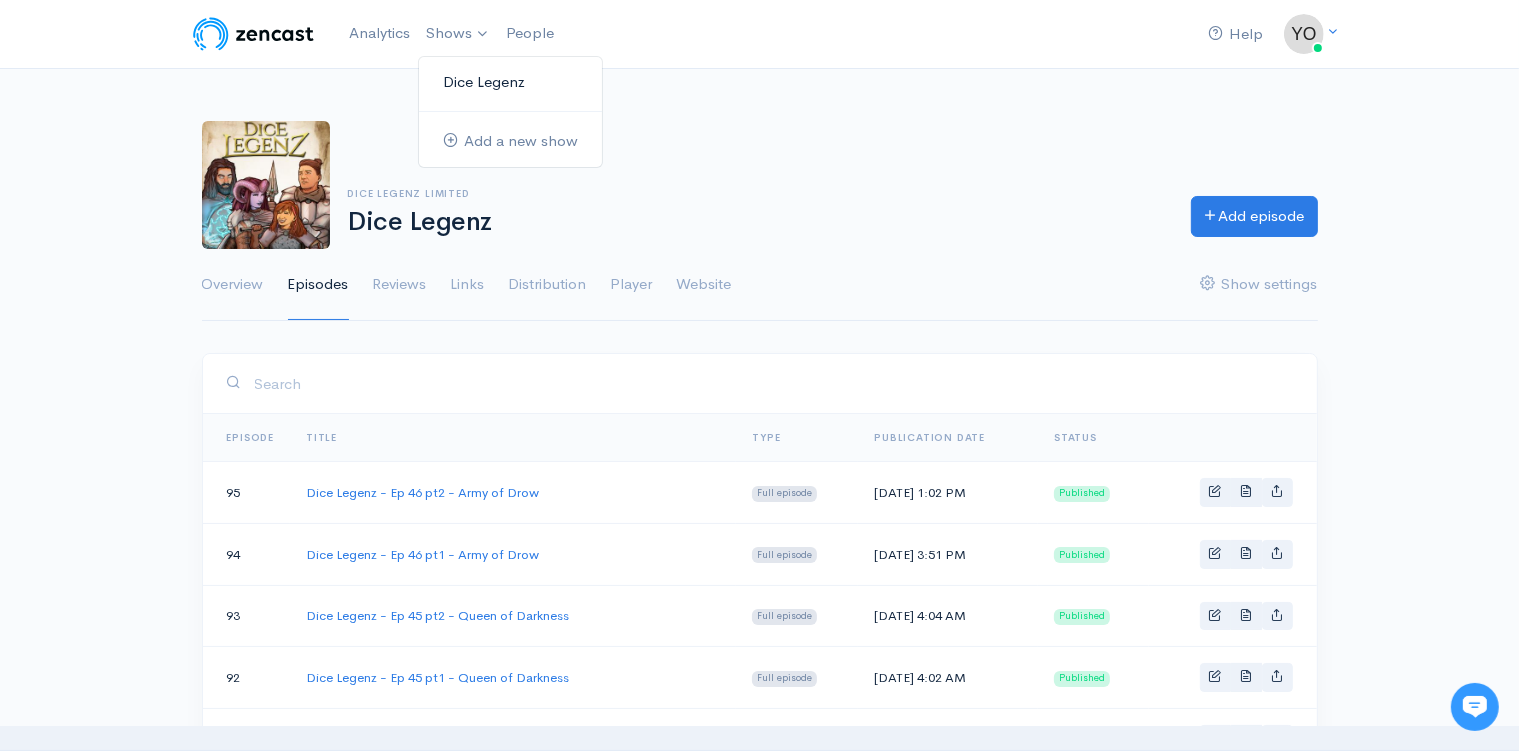 click on "Dice Legenz" at bounding box center (510, 82) 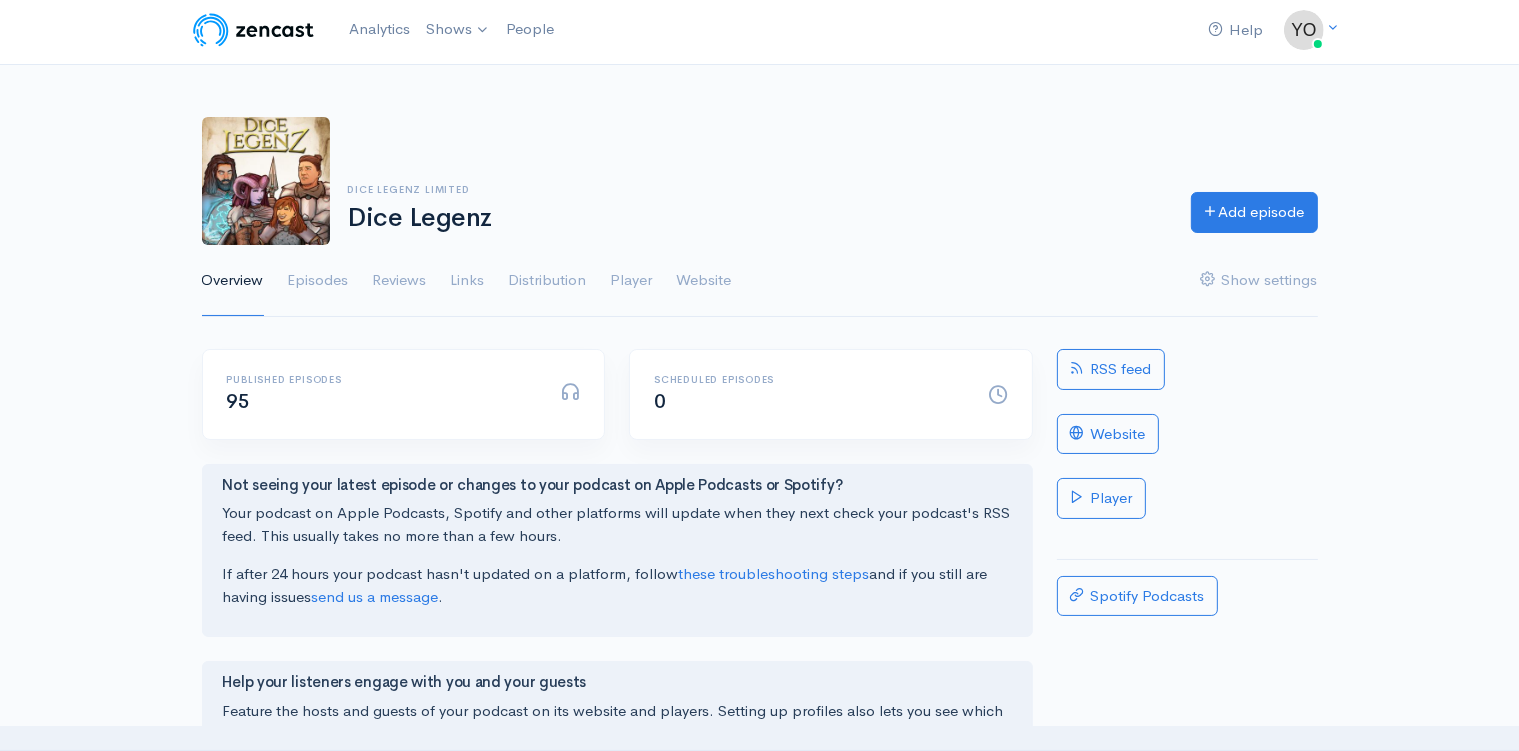 scroll, scrollTop: 0, scrollLeft: 0, axis: both 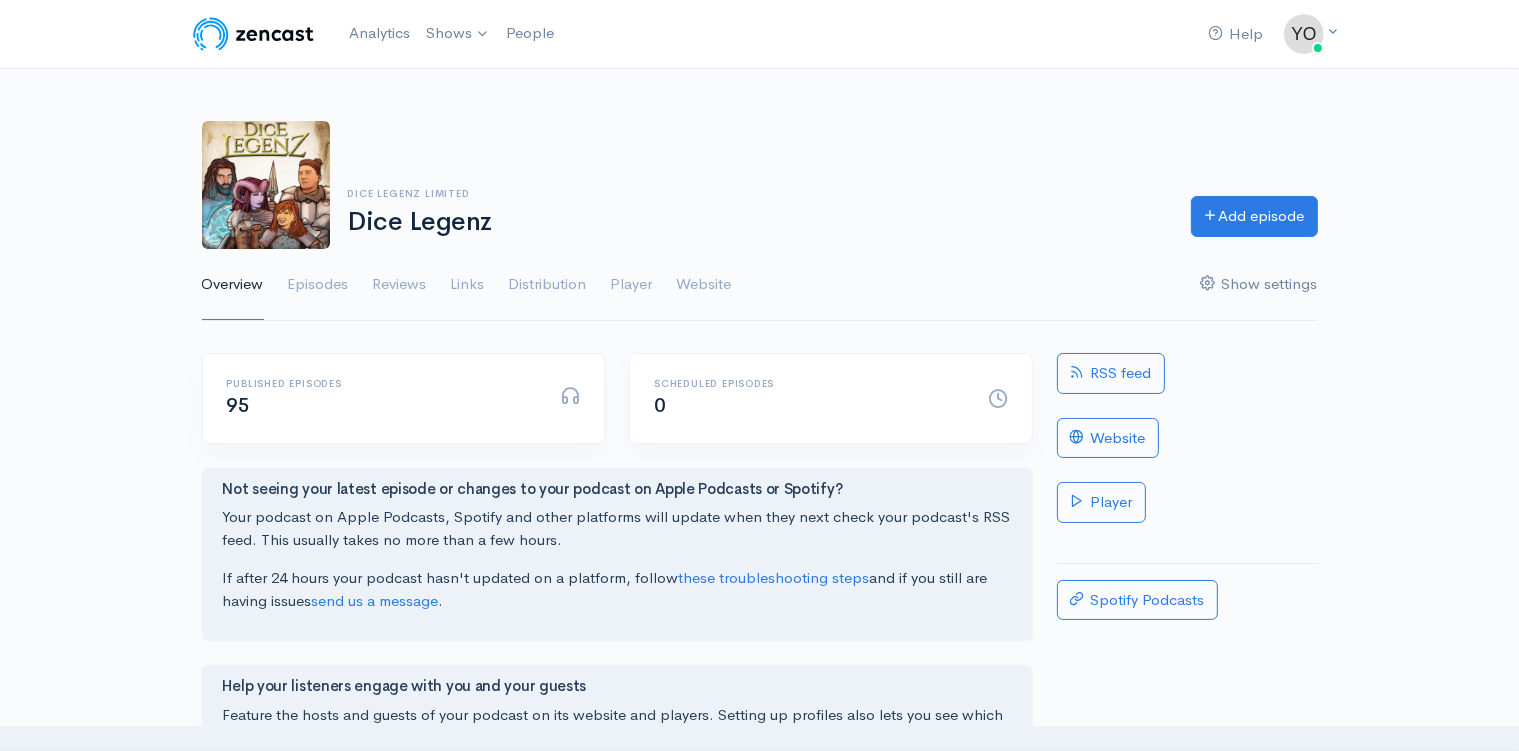 click on "Show settings" at bounding box center (1259, 285) 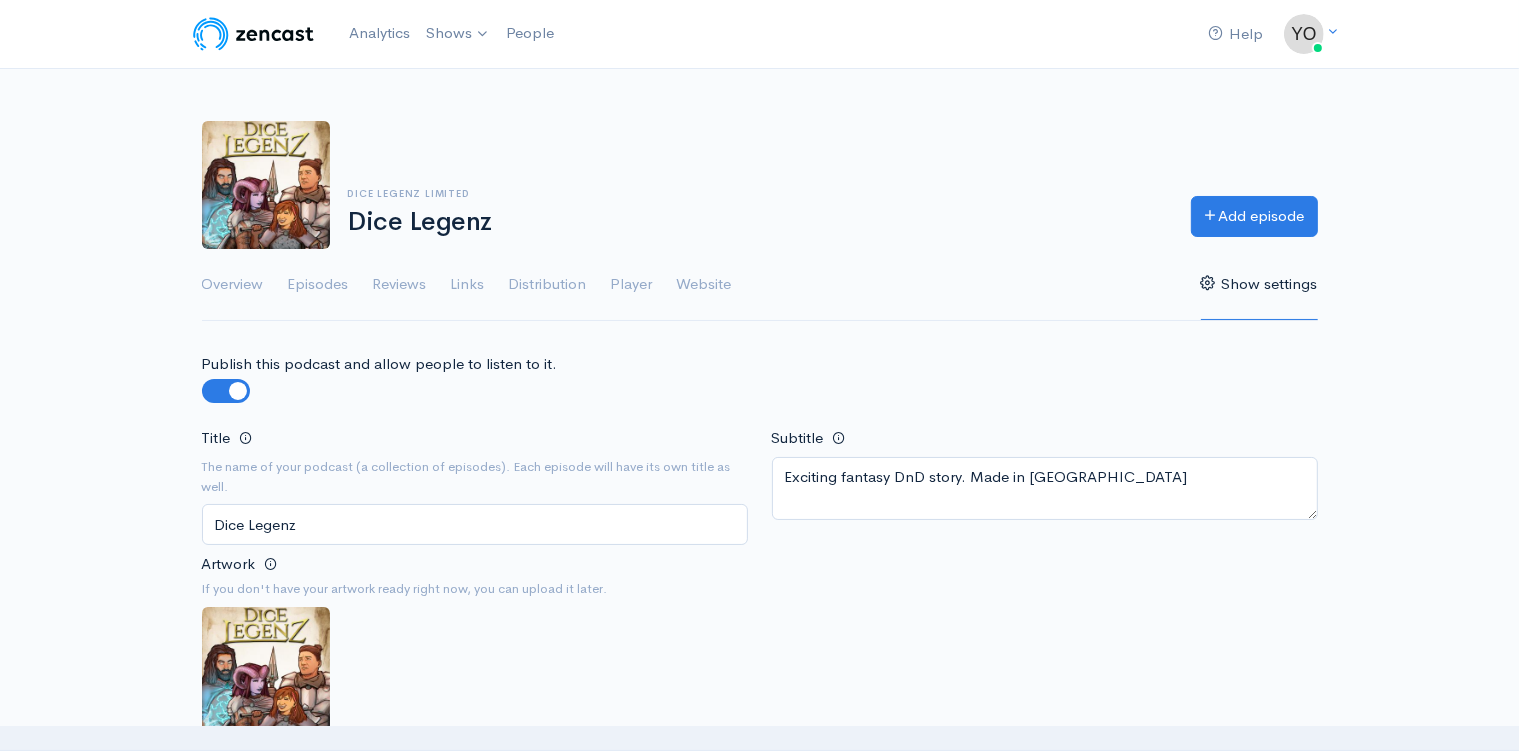 scroll, scrollTop: 211, scrollLeft: 0, axis: vertical 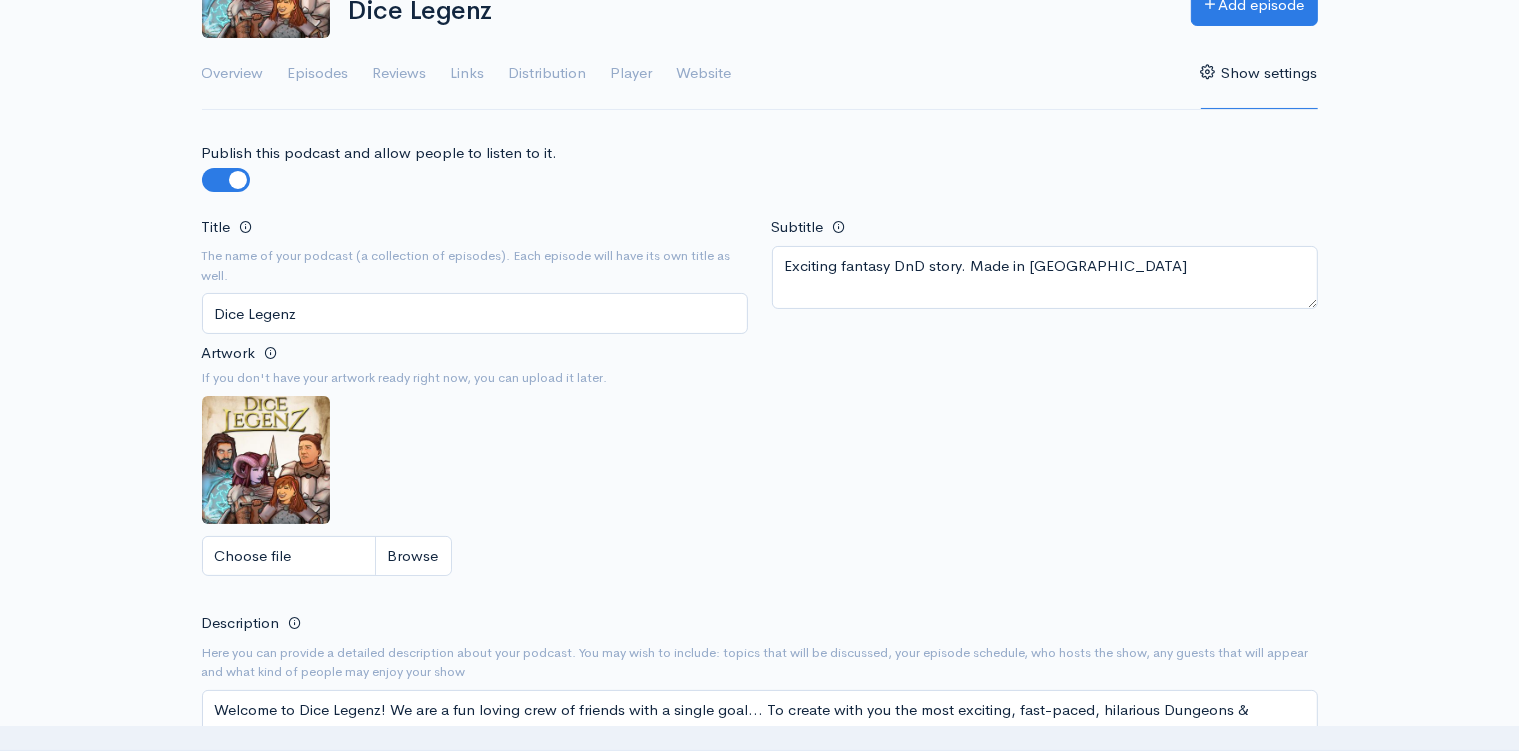 click on "Dice Legenz" at bounding box center [475, 313] 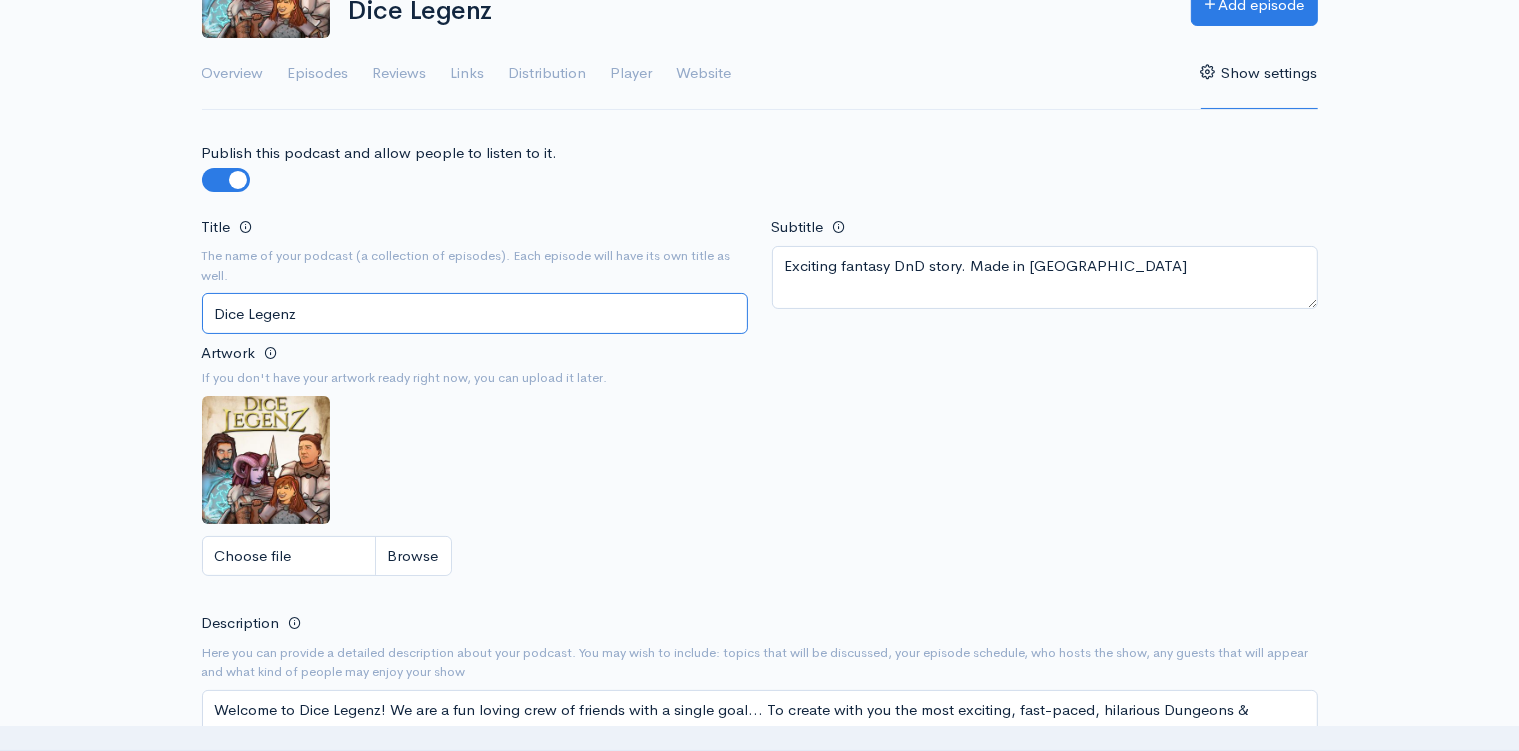 click on "Dice Legenz" at bounding box center [475, 313] 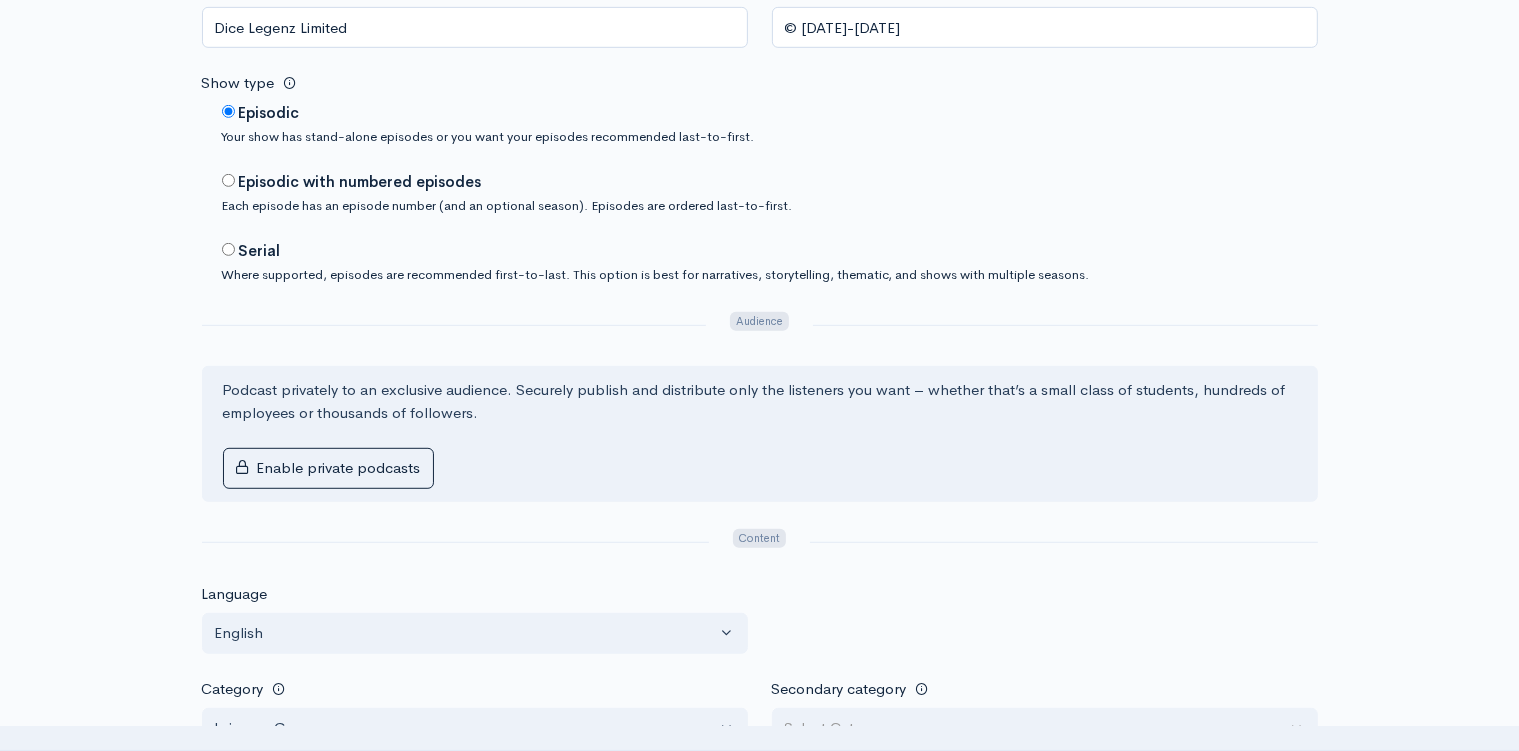 scroll, scrollTop: 1267, scrollLeft: 0, axis: vertical 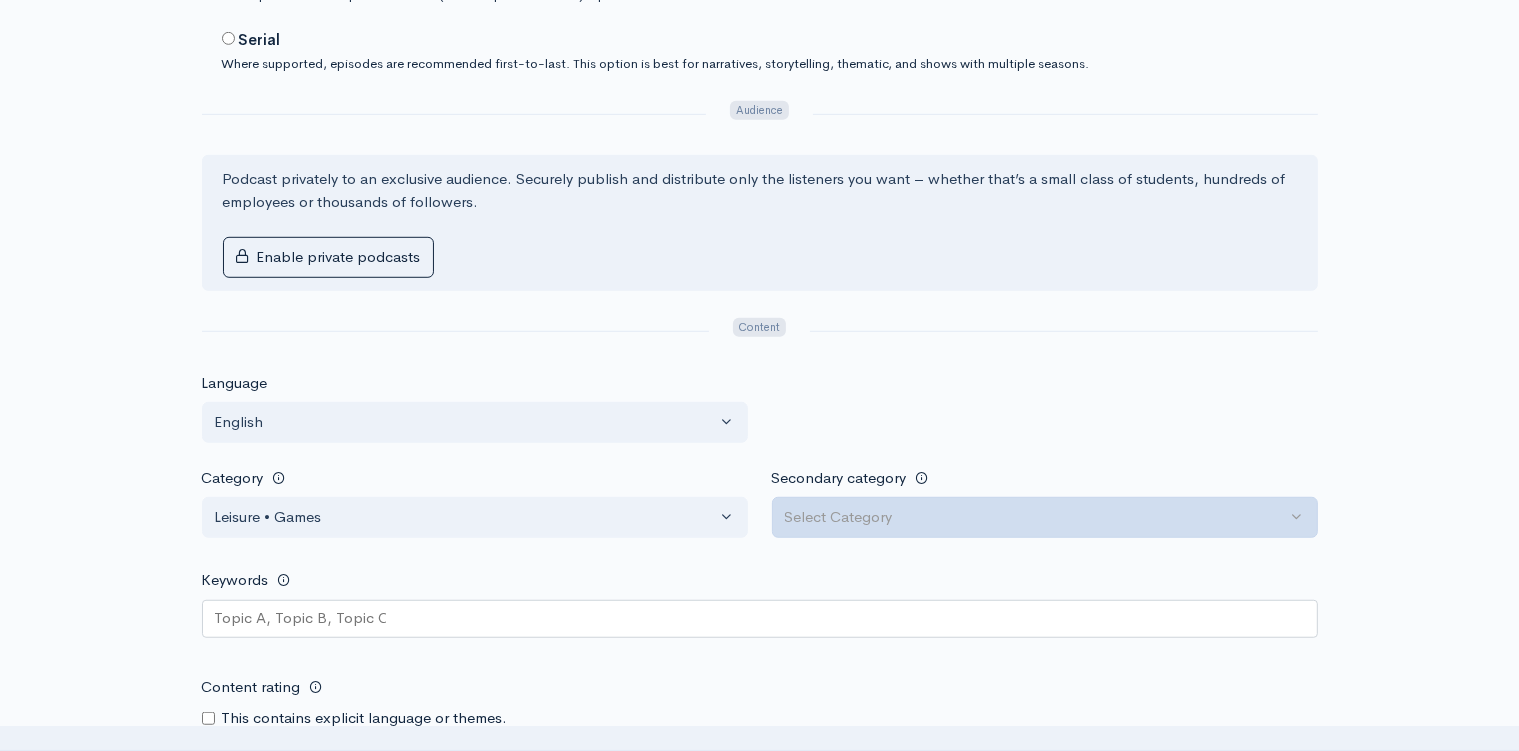 type on "Dice Legenz - Heroes of Aratai" 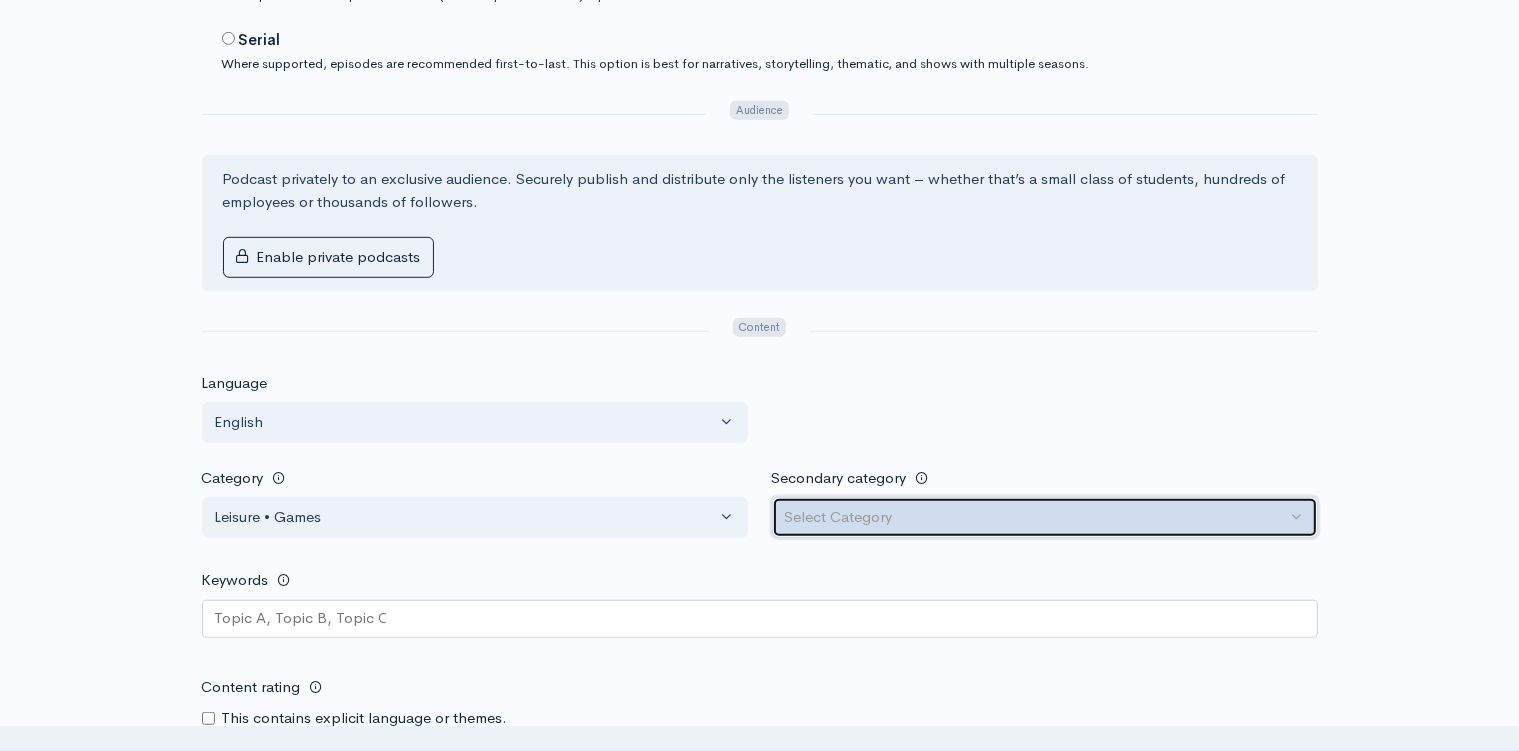 click on "Select Category" at bounding box center [1036, 517] 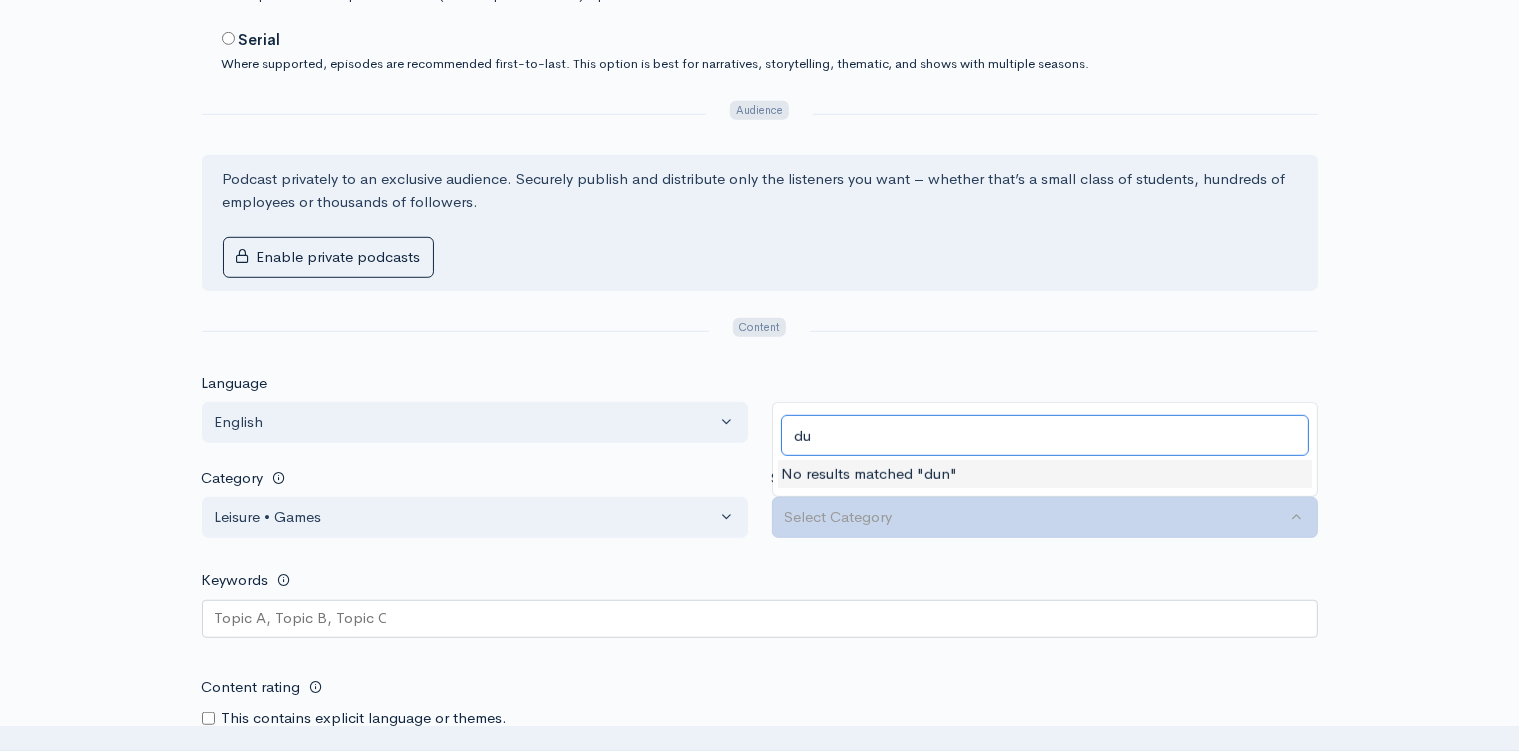 type on "d" 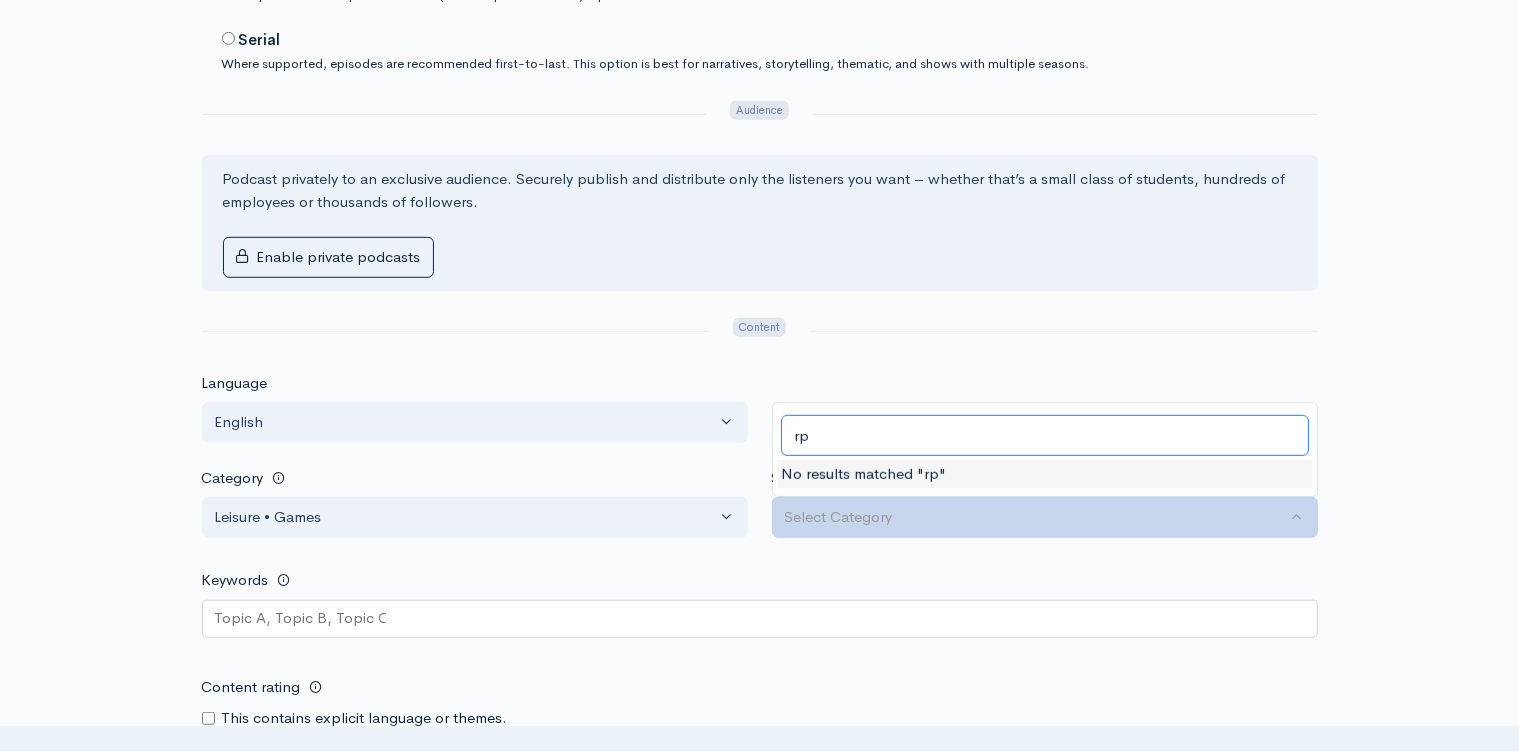 type on "r" 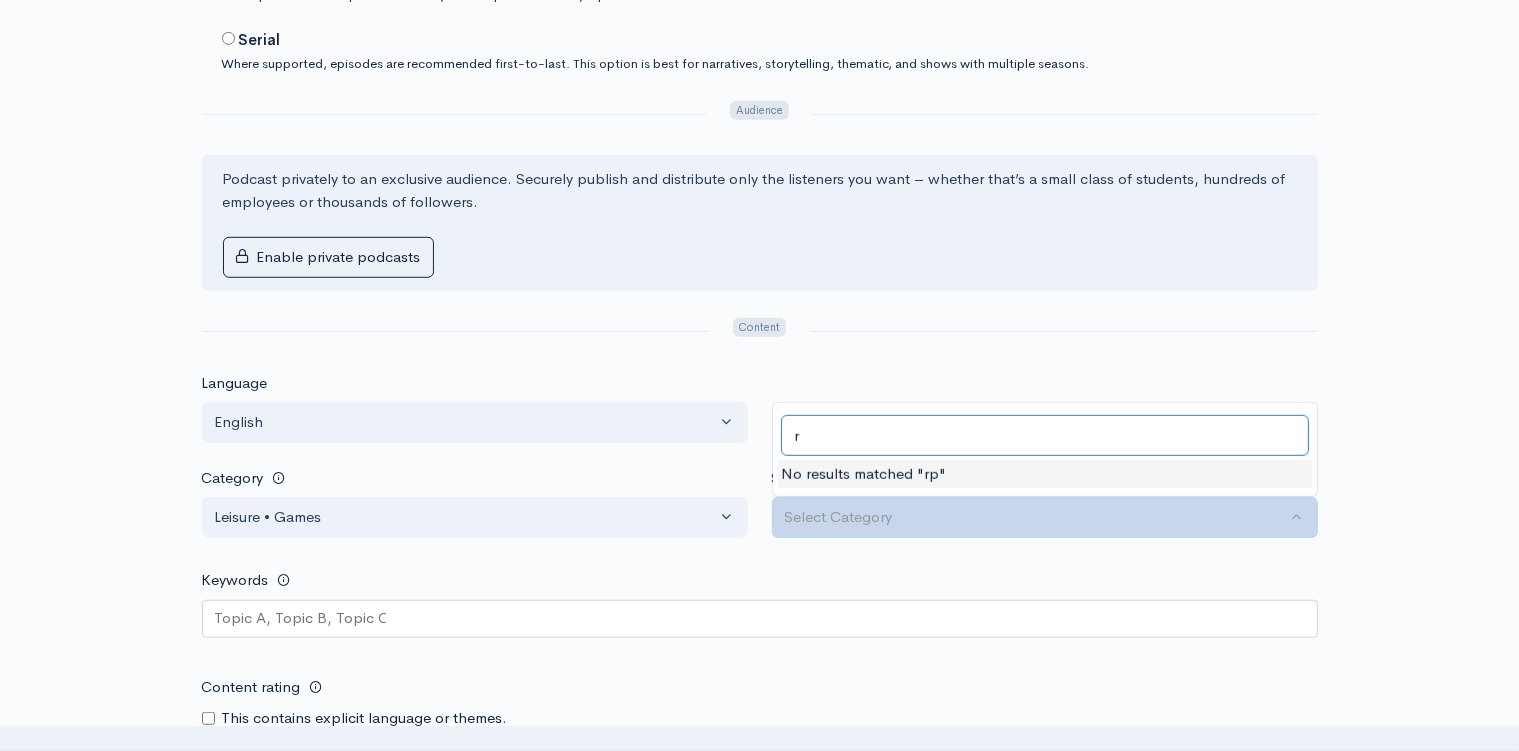 type 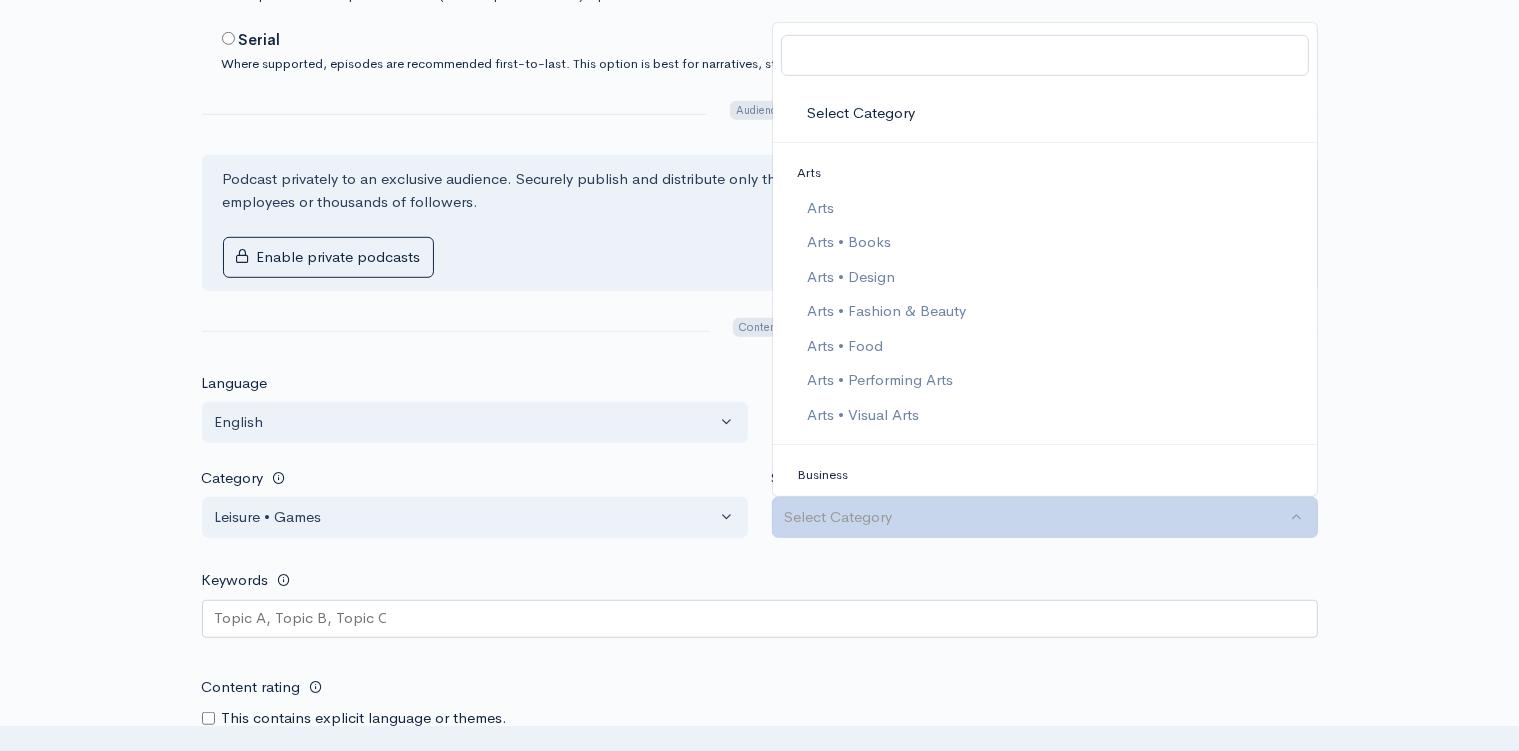 click on "Help
Notifications
View all
Your profile   Team settings     Default team   Current     Logout
Analytics
Shows
Dice Legenz
Add a new show
People
Dice Legenz Limited
Dice Legenz
Add episode
Overview
Episodes
Reviews
Links
Distribution
Title         Subtitle" at bounding box center (759, 352) 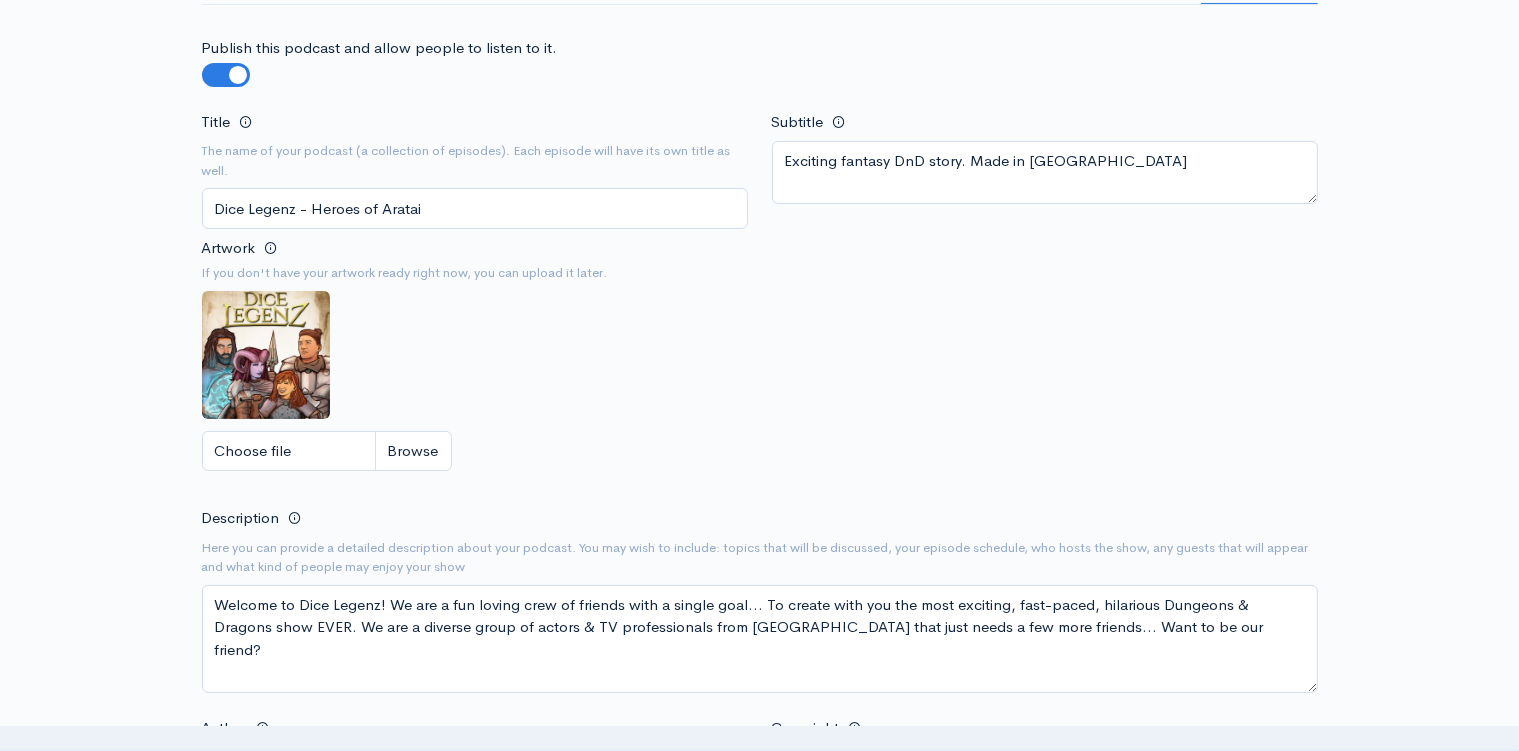 scroll, scrollTop: 0, scrollLeft: 0, axis: both 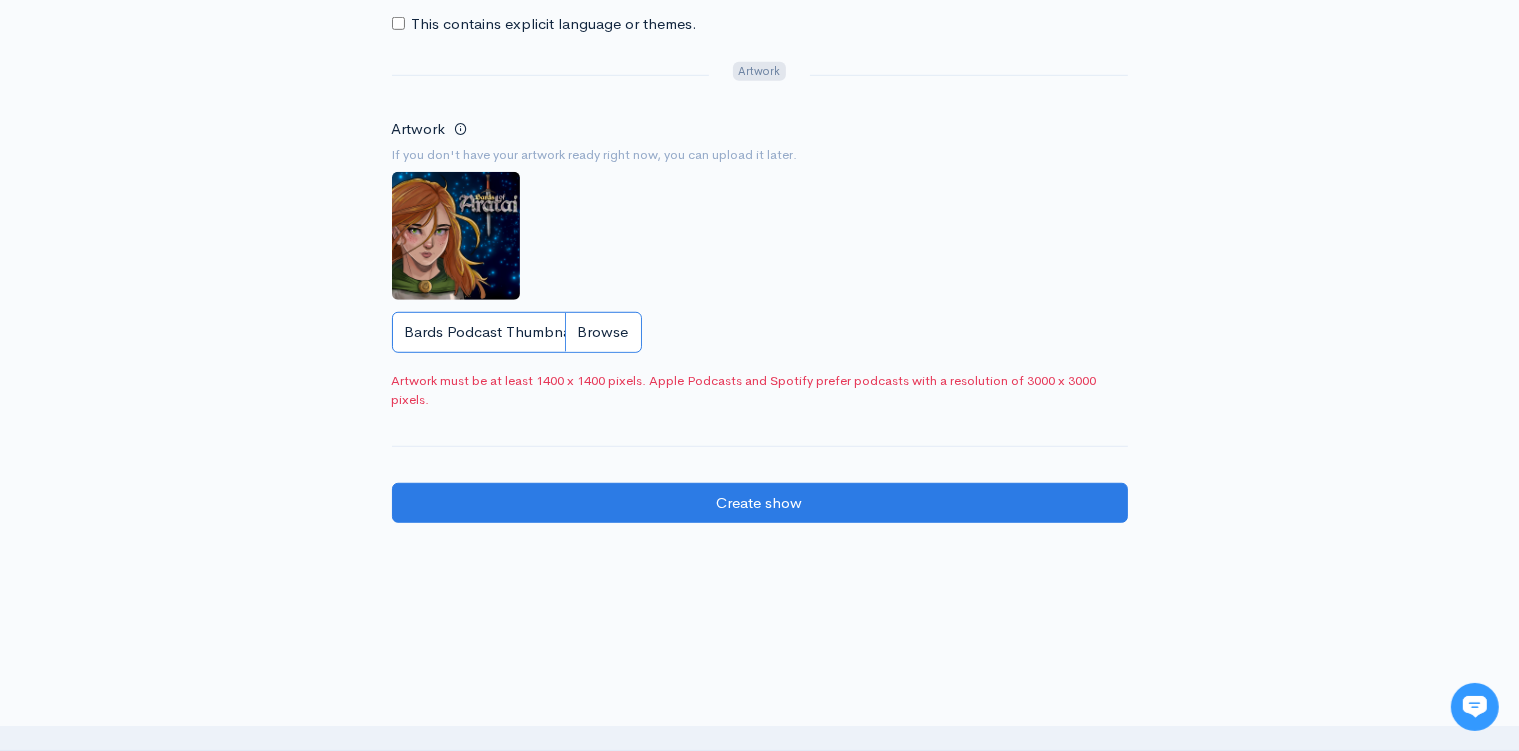 click on "Bards Podcast Thumbnail.jpg" at bounding box center (517, 332) 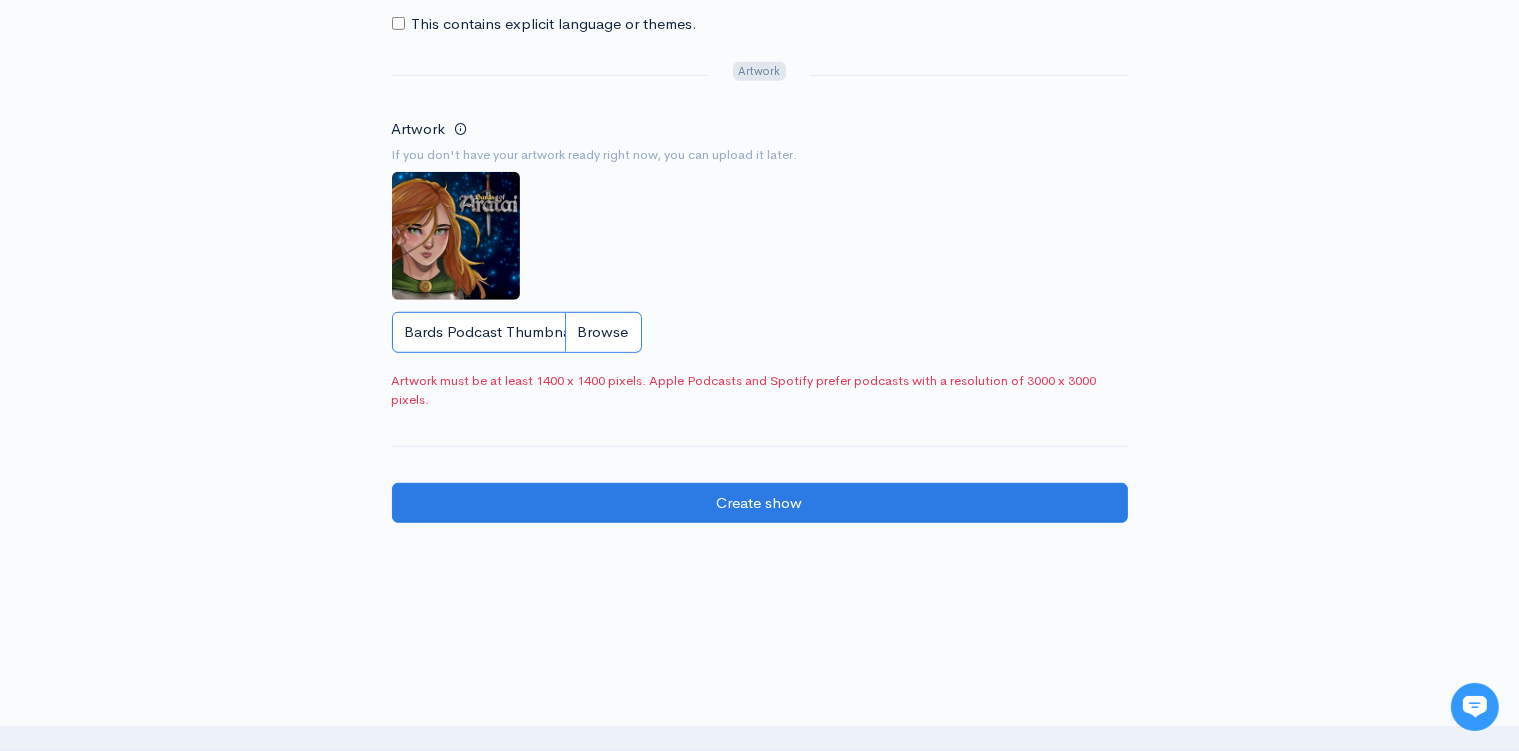 type on "C:\fakepath\Bards Podcast Thumbnail.jpg" 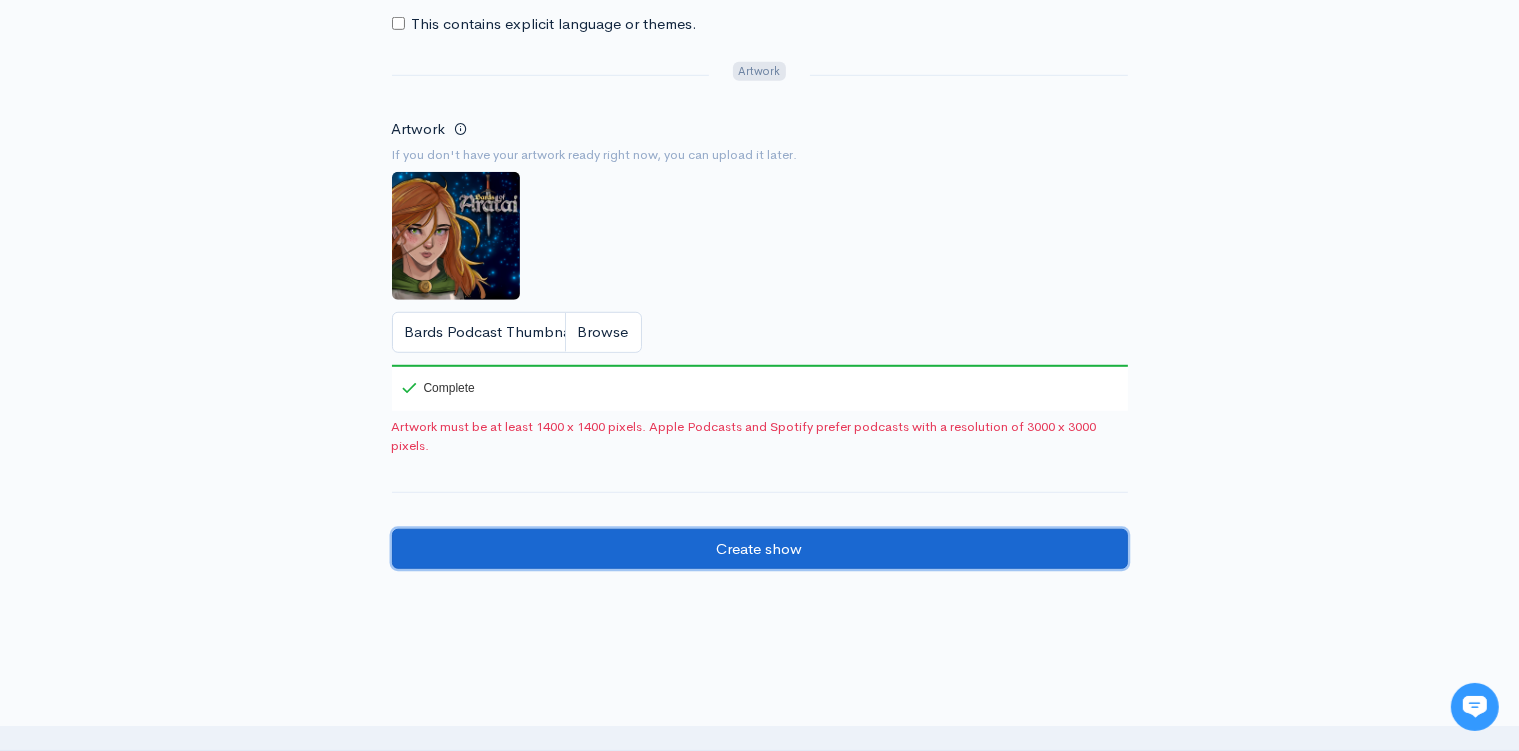 click on "Create show" at bounding box center (760, 549) 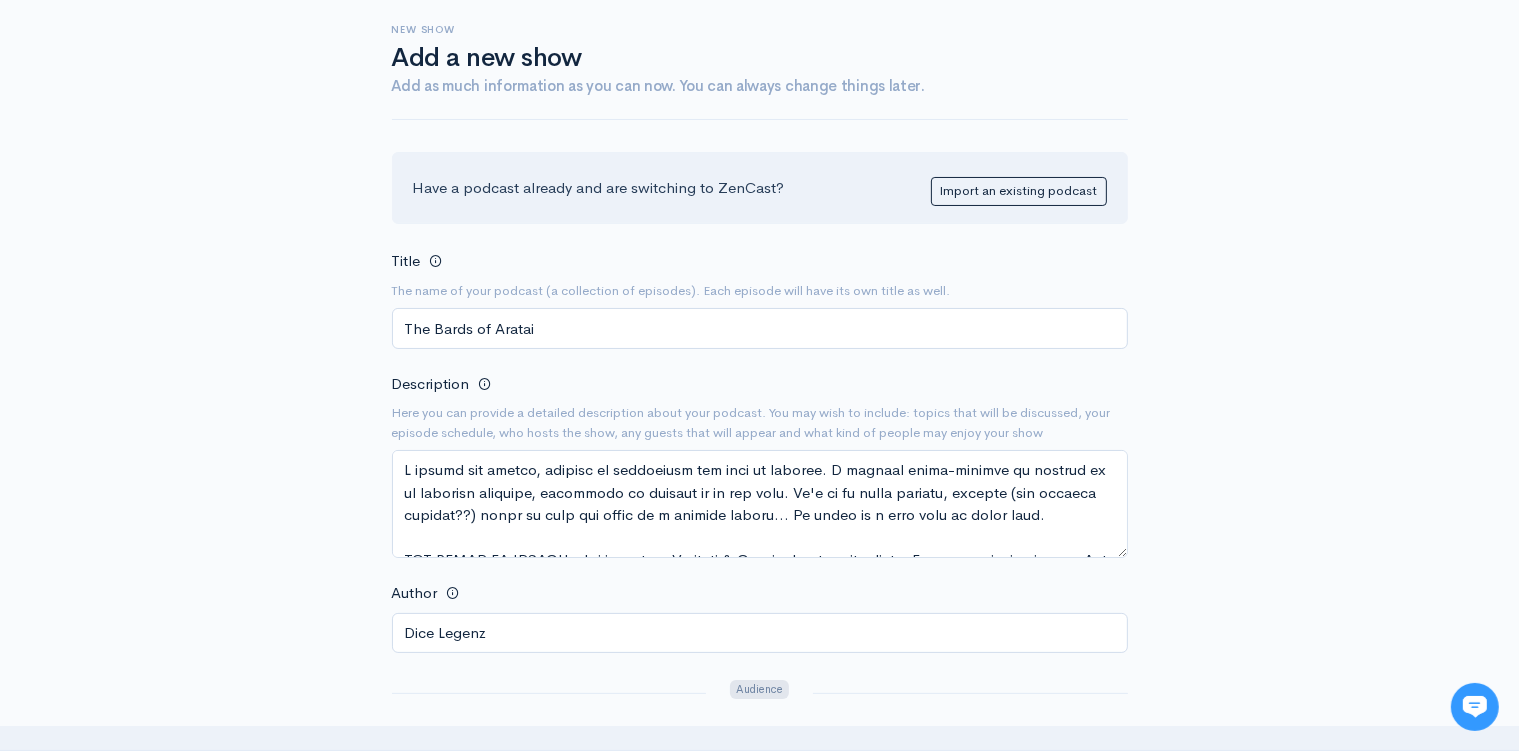 scroll, scrollTop: 0, scrollLeft: 0, axis: both 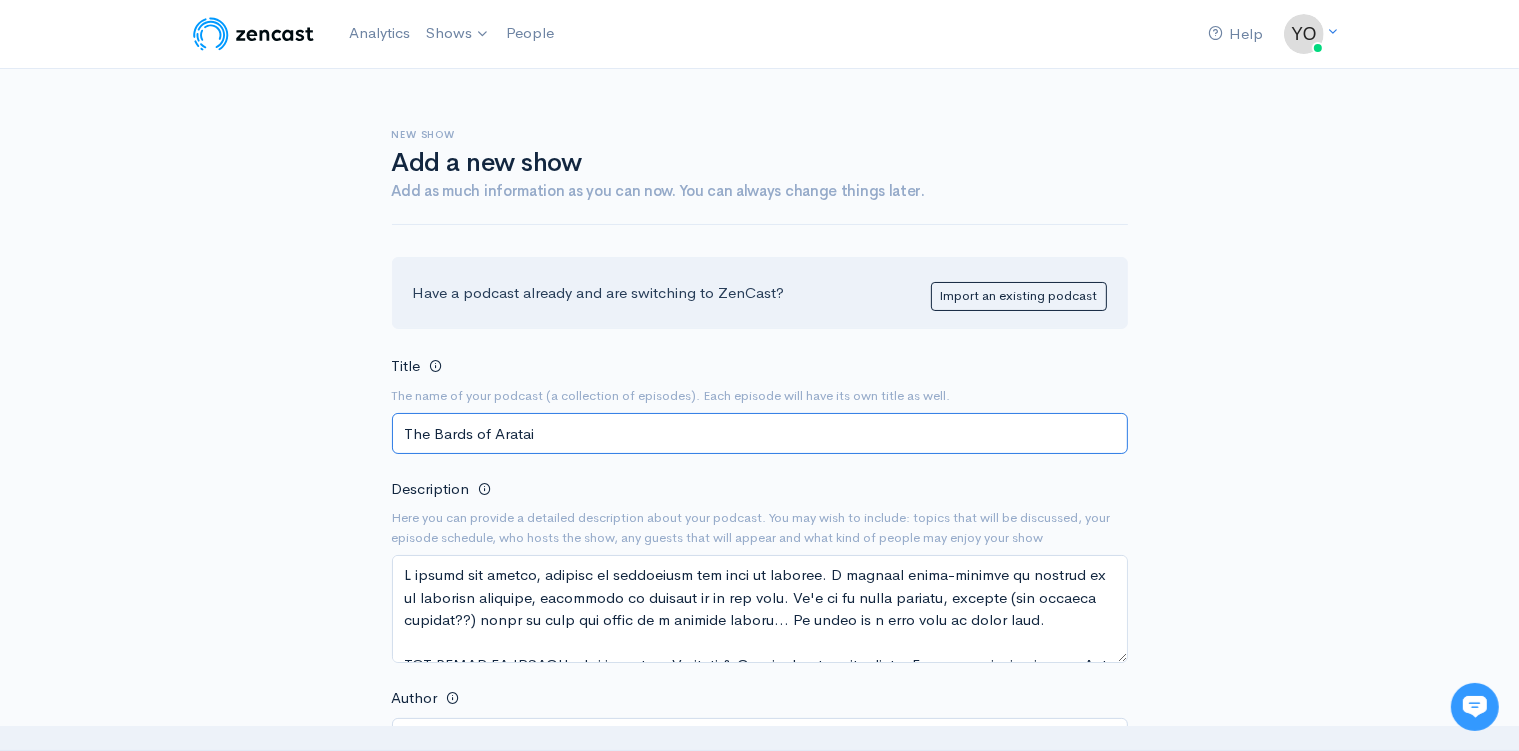 click on "The Bards of Aratai" at bounding box center [760, 433] 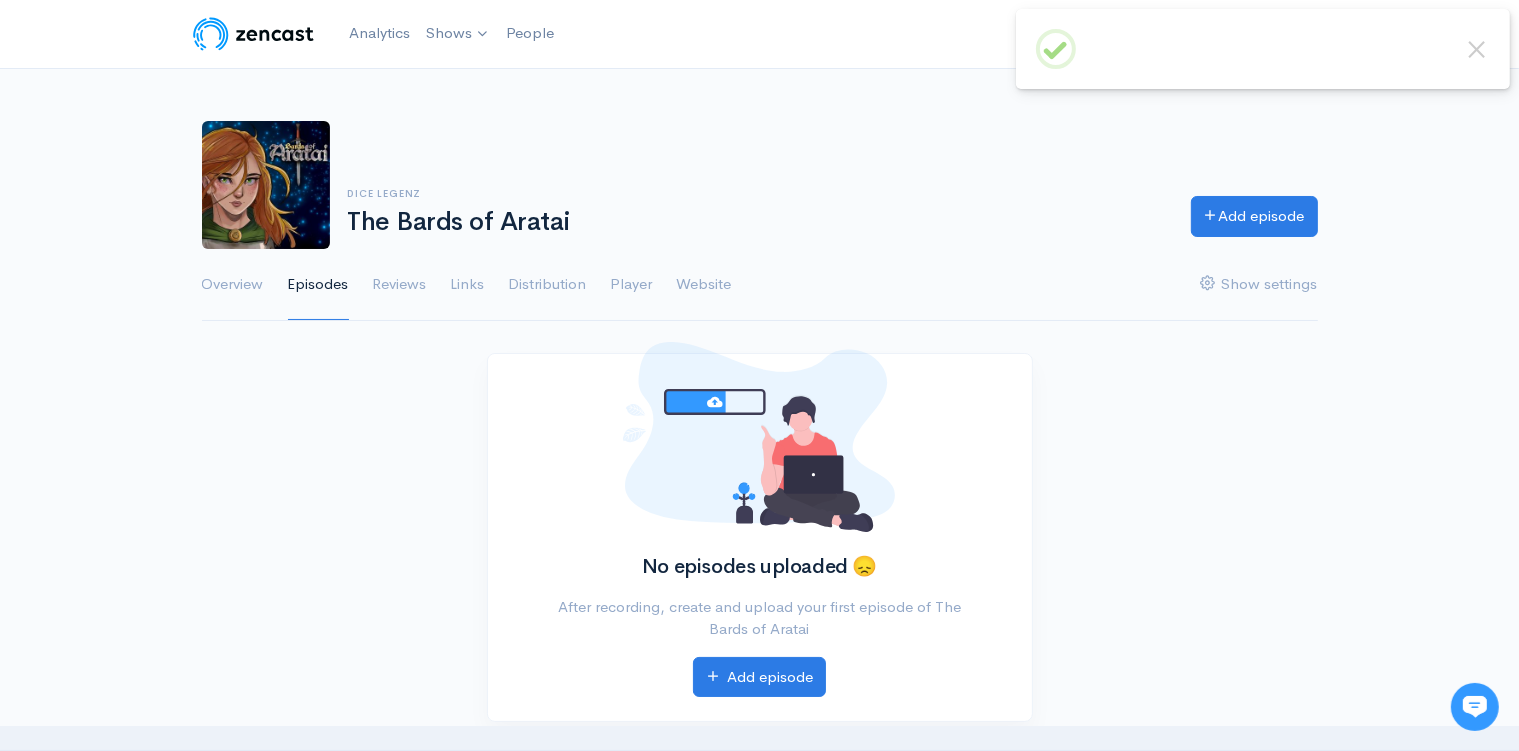 scroll, scrollTop: 0, scrollLeft: 0, axis: both 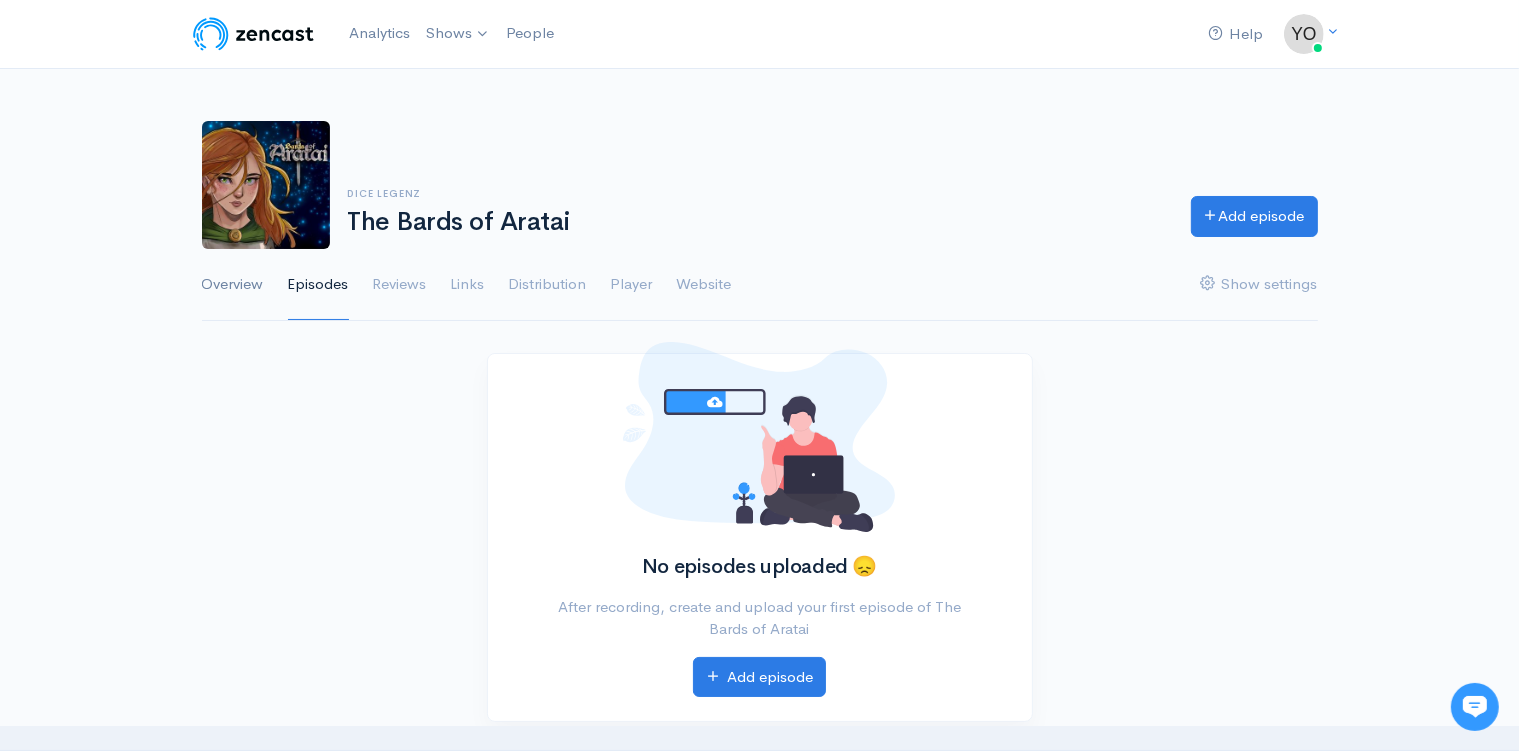 click on "Overview" at bounding box center [233, 285] 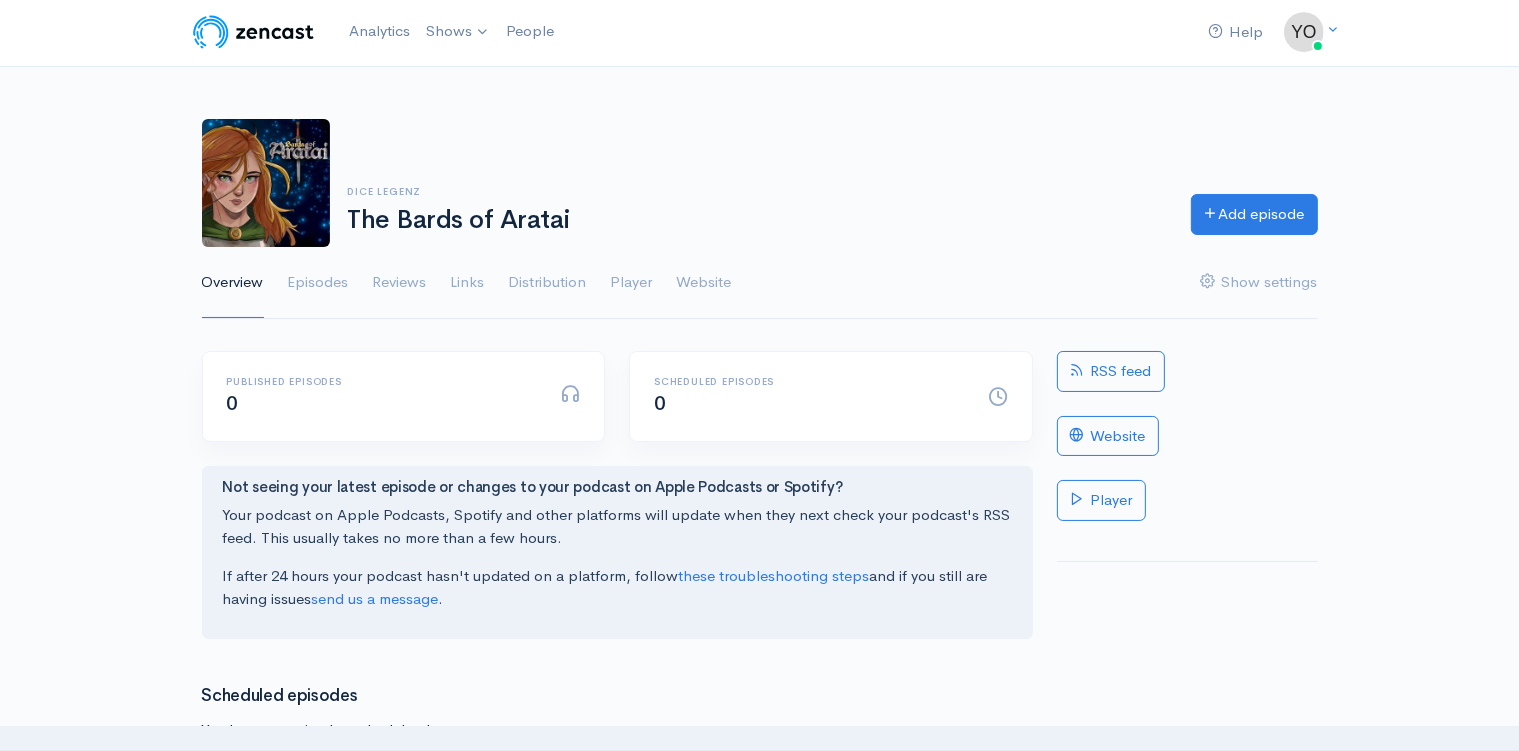 scroll, scrollTop: 0, scrollLeft: 0, axis: both 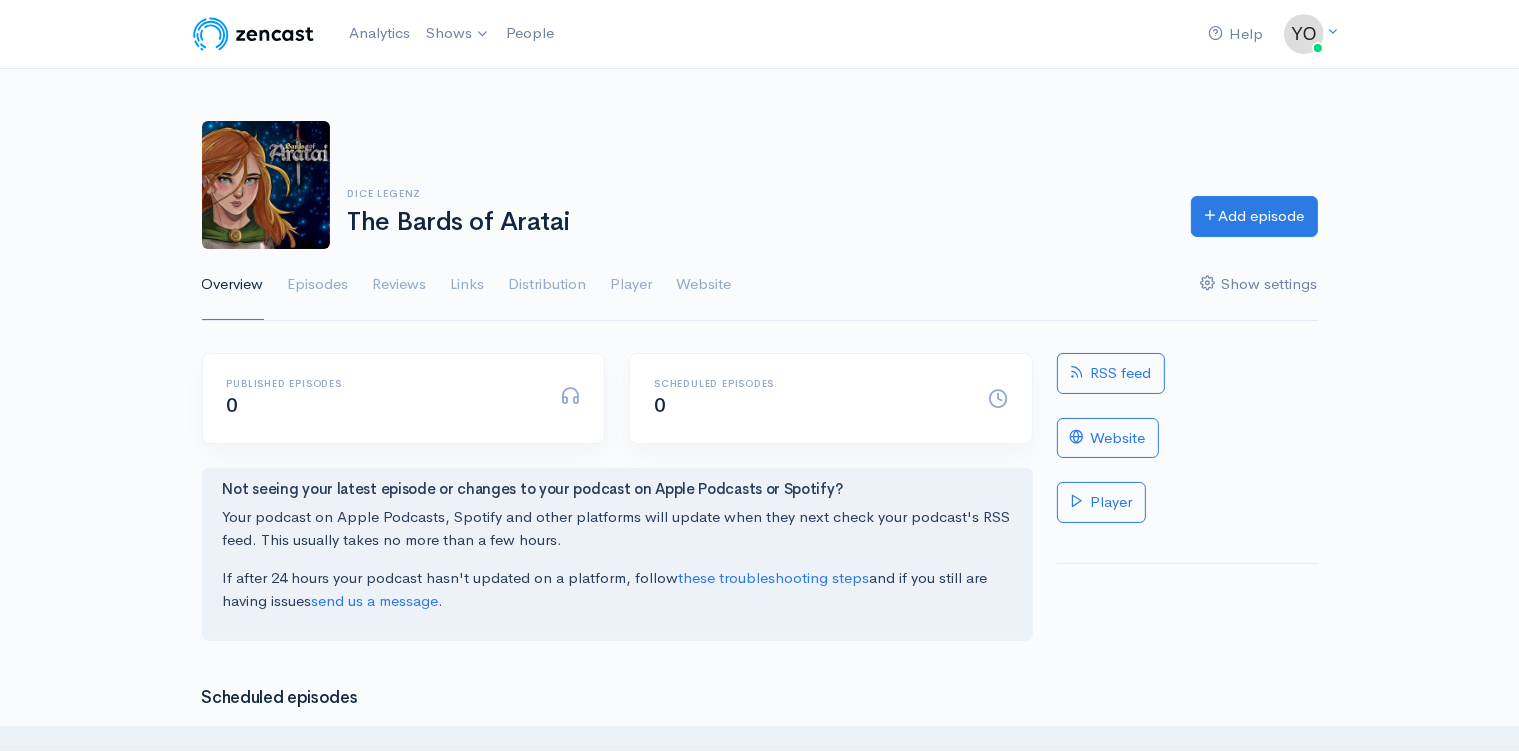 click on "Show settings" at bounding box center (1259, 285) 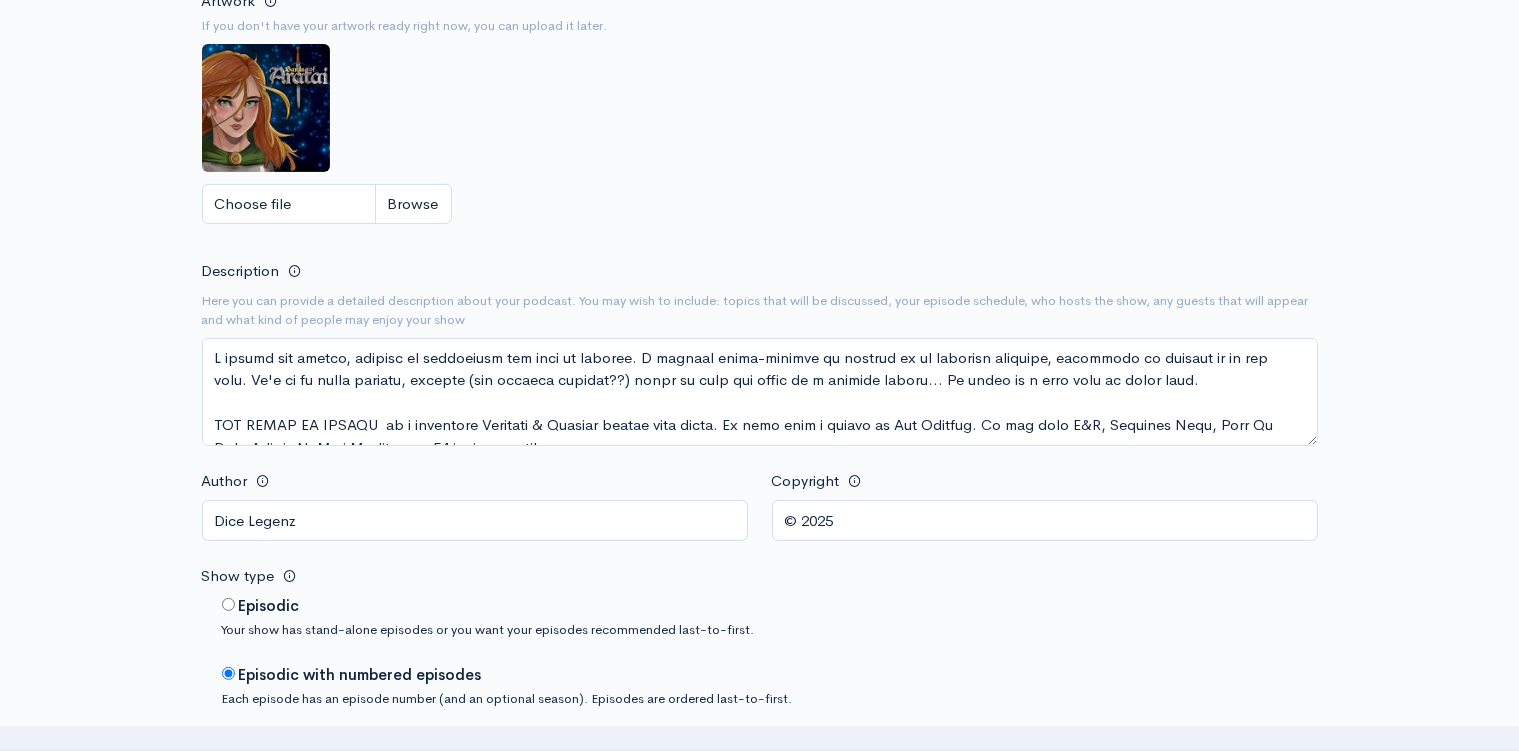 scroll, scrollTop: 567, scrollLeft: 0, axis: vertical 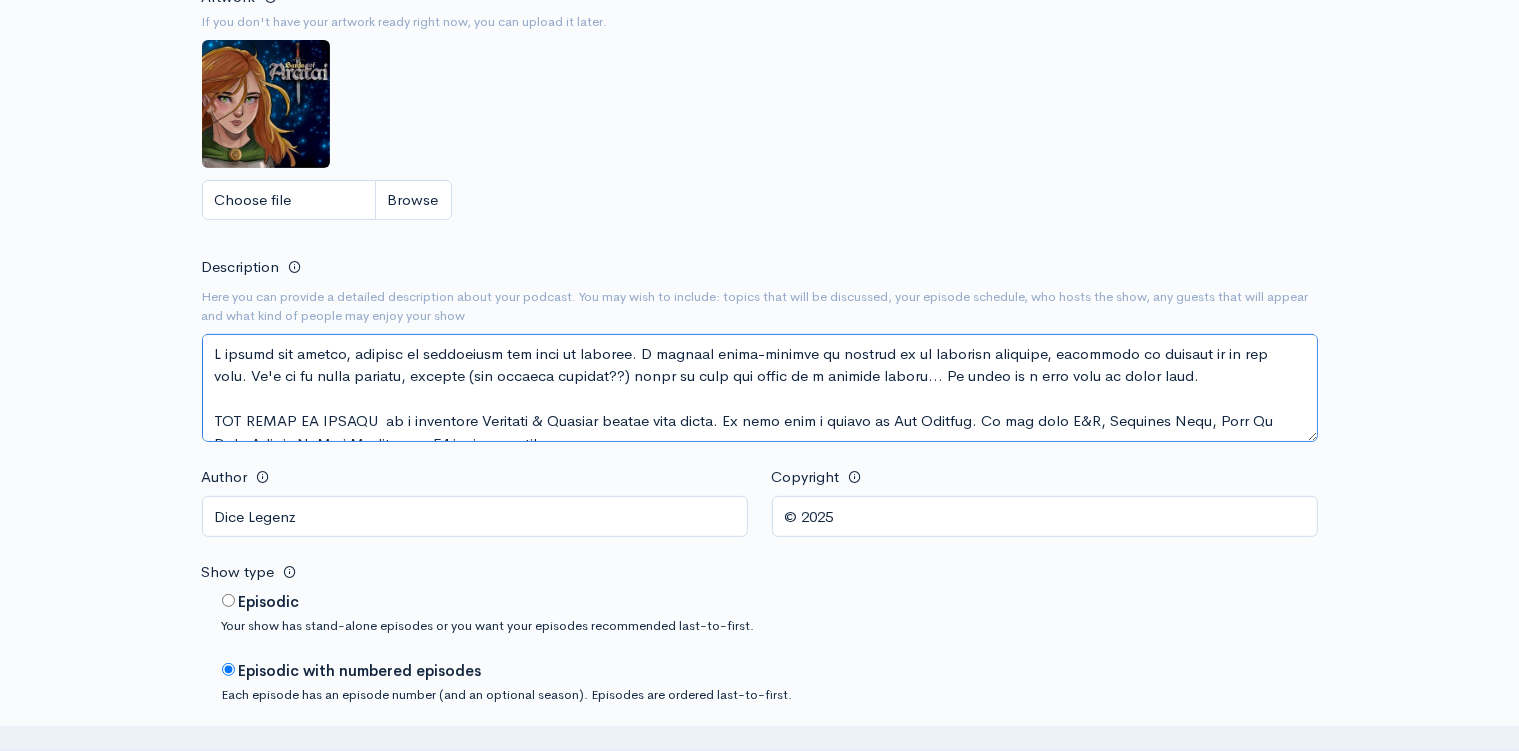 drag, startPoint x: 1156, startPoint y: 376, endPoint x: 195, endPoint y: 351, distance: 961.32513 